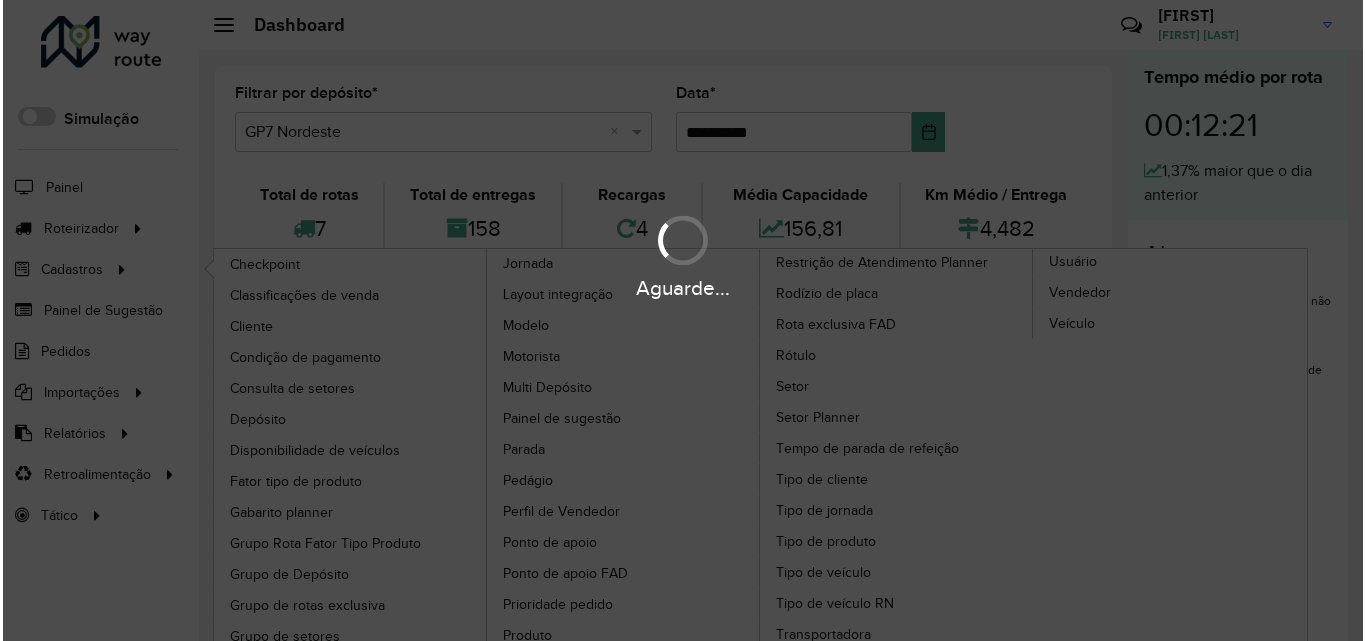 scroll, scrollTop: 0, scrollLeft: 0, axis: both 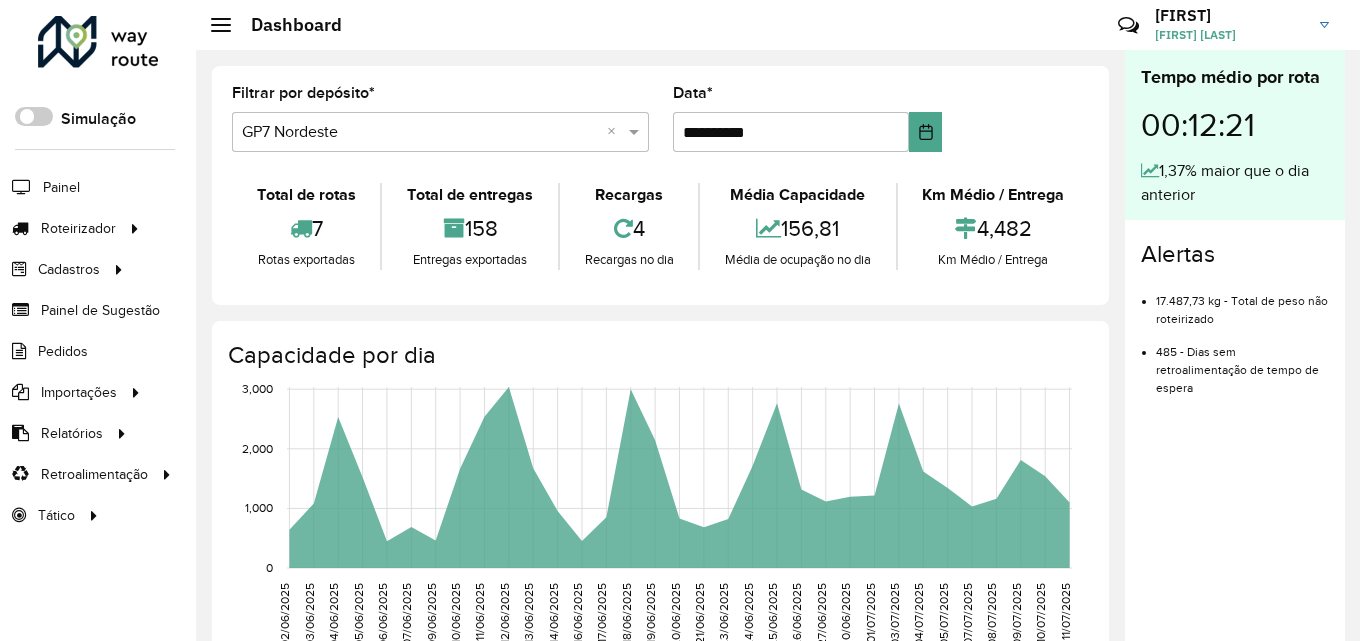 click on "Coordenadas" 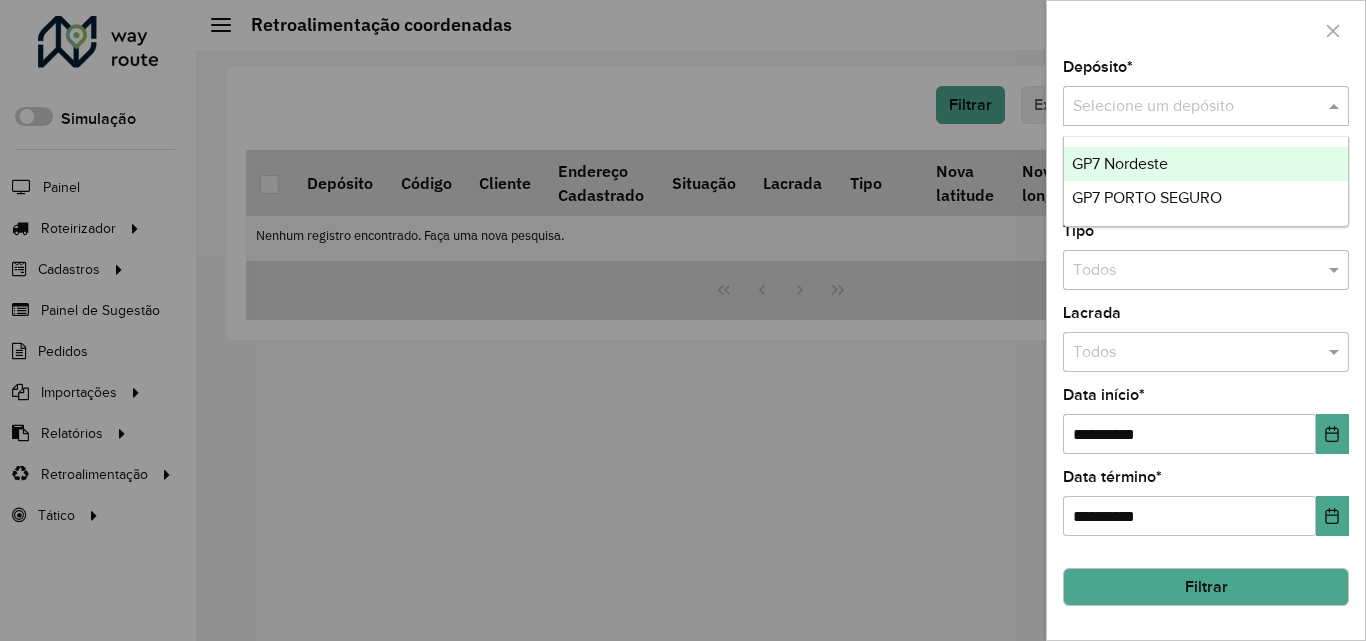 click on "Selecione um depósito" at bounding box center (1206, 106) 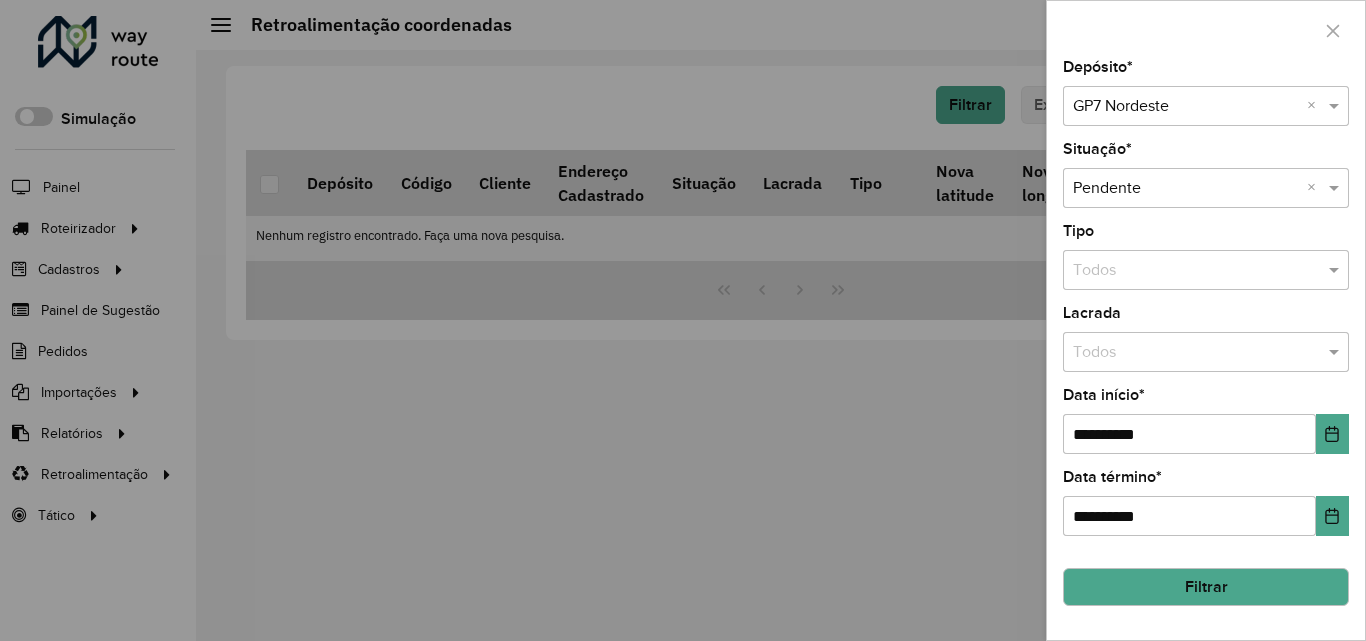 click on "Filtrar" 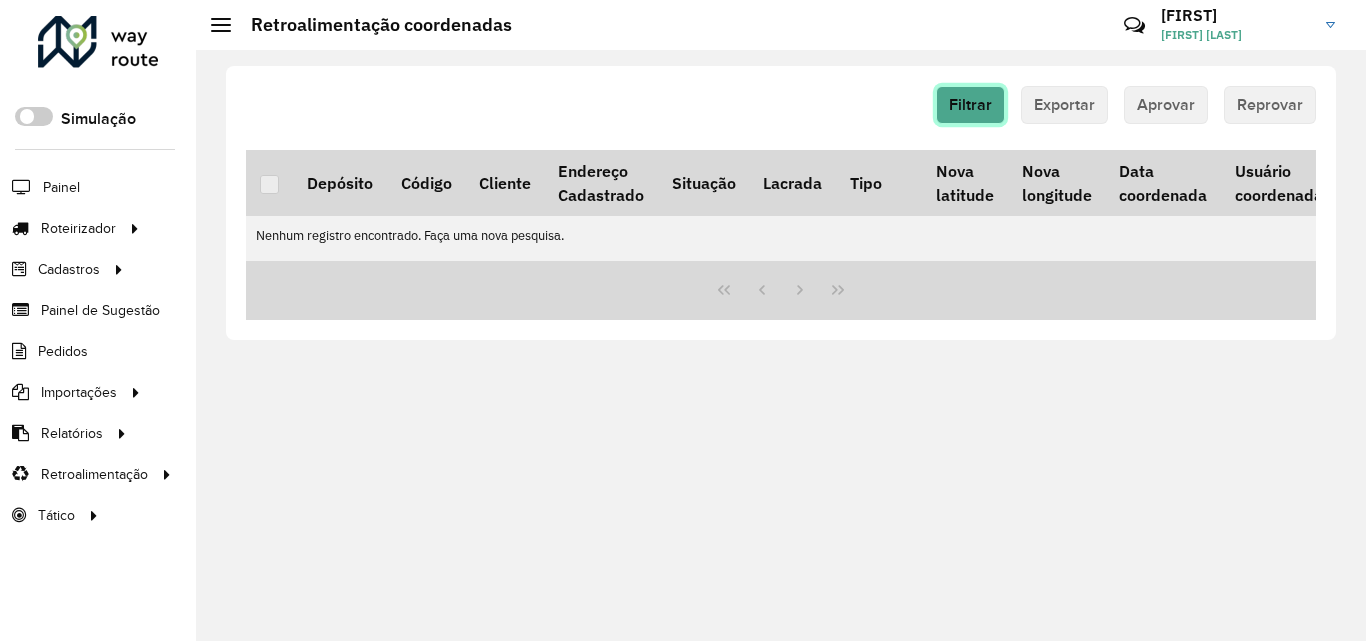 click on "Filtrar" 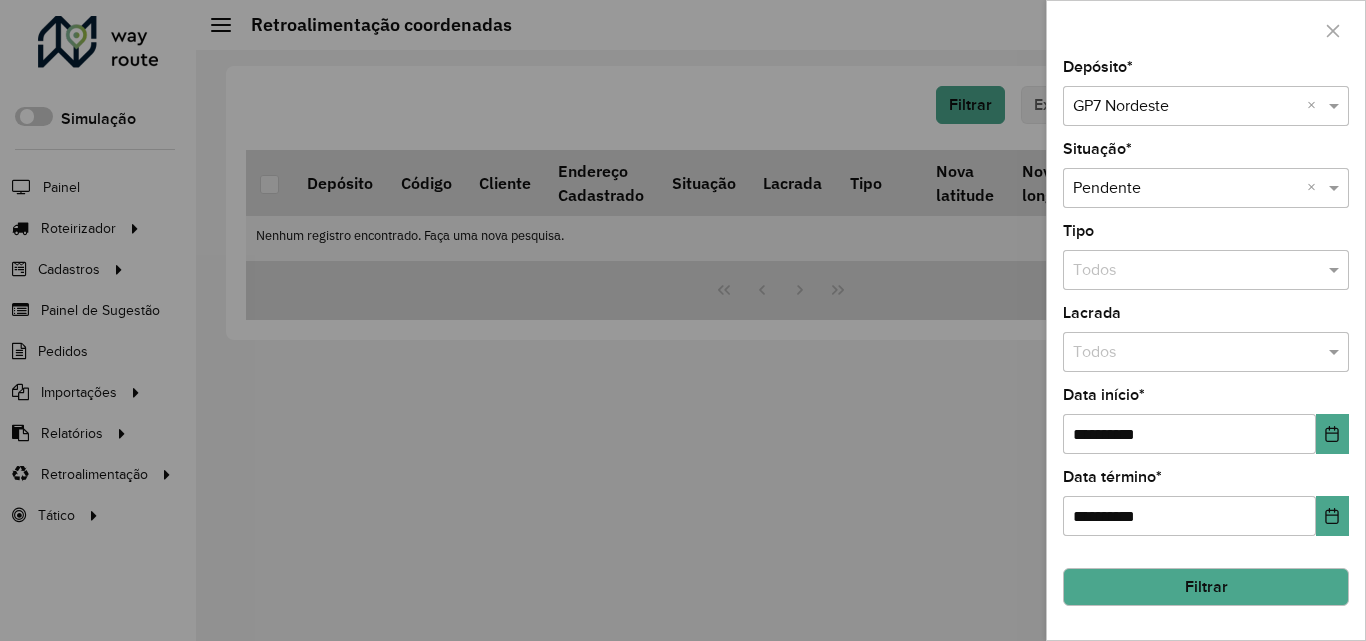 click on "Selecione um depósito × GP7 Nordeste ×" at bounding box center [1206, 106] 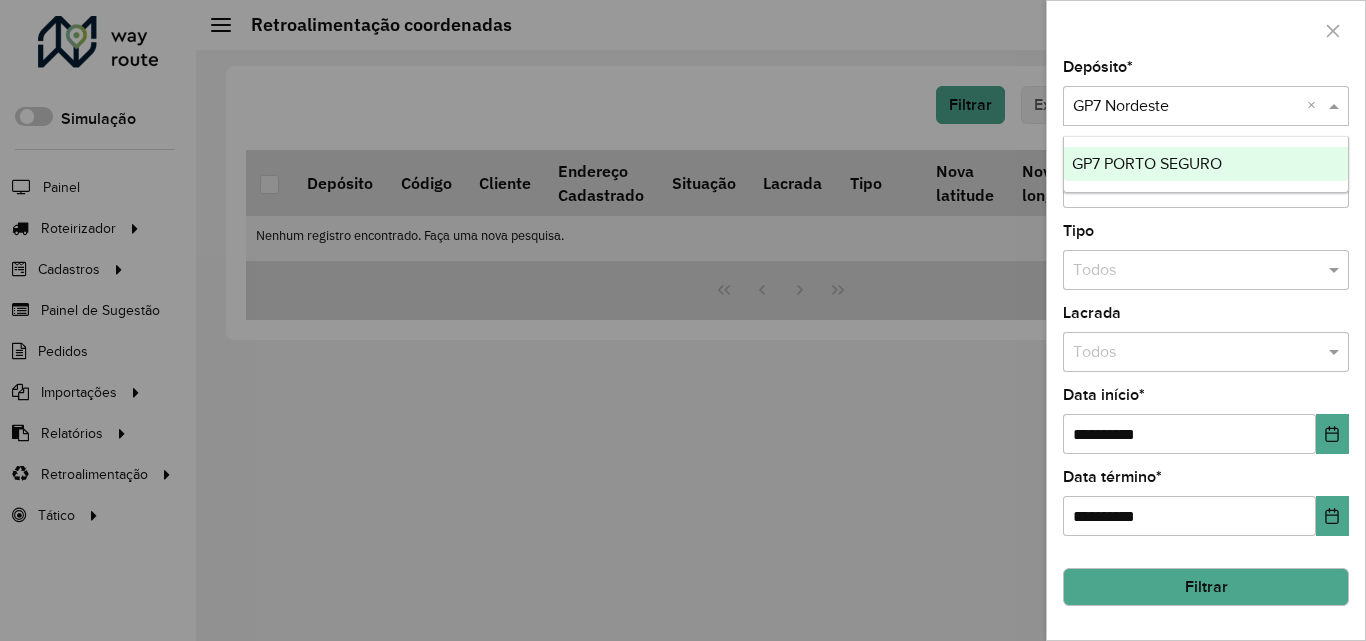 click on "GP7 PORTO SEGURO" at bounding box center [1206, 164] 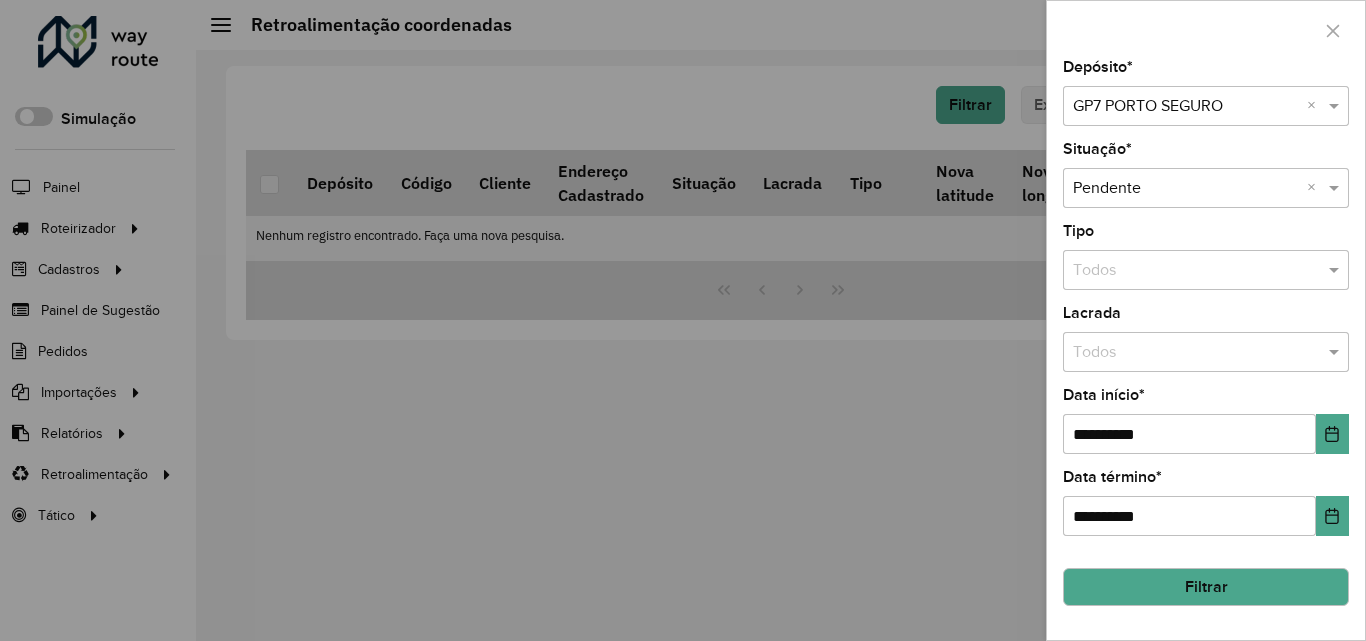 click on "Filtrar" 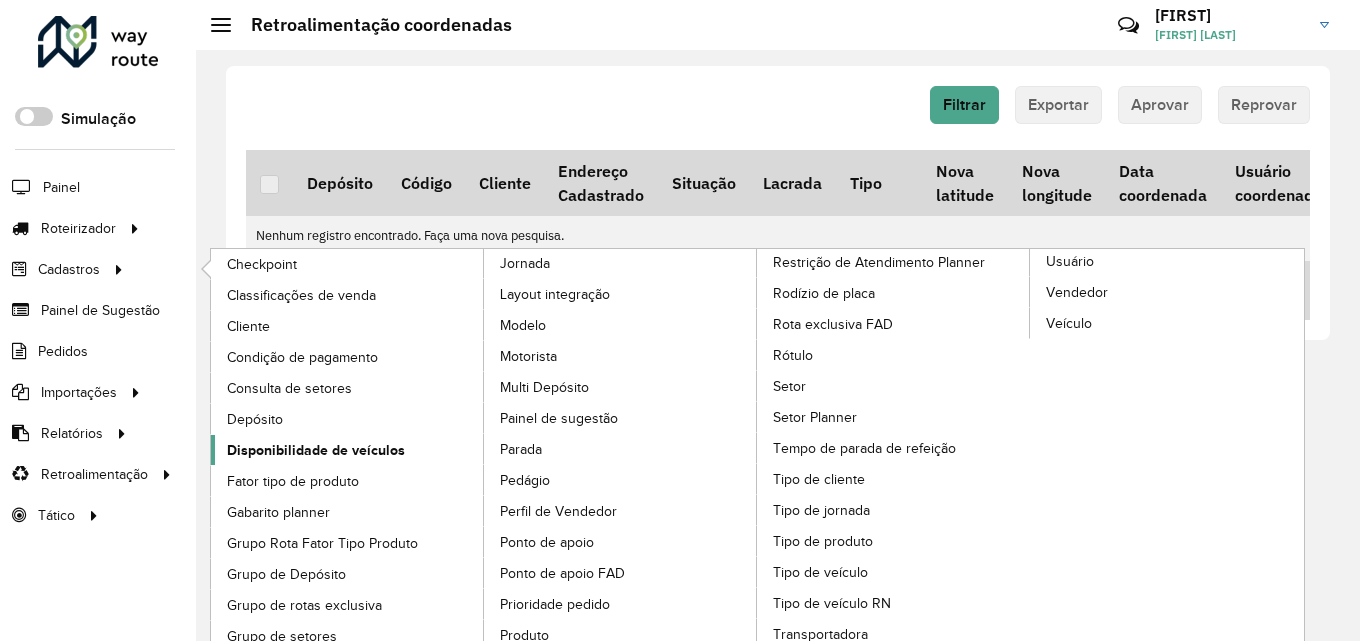 click on "Disponibilidade de veículos" 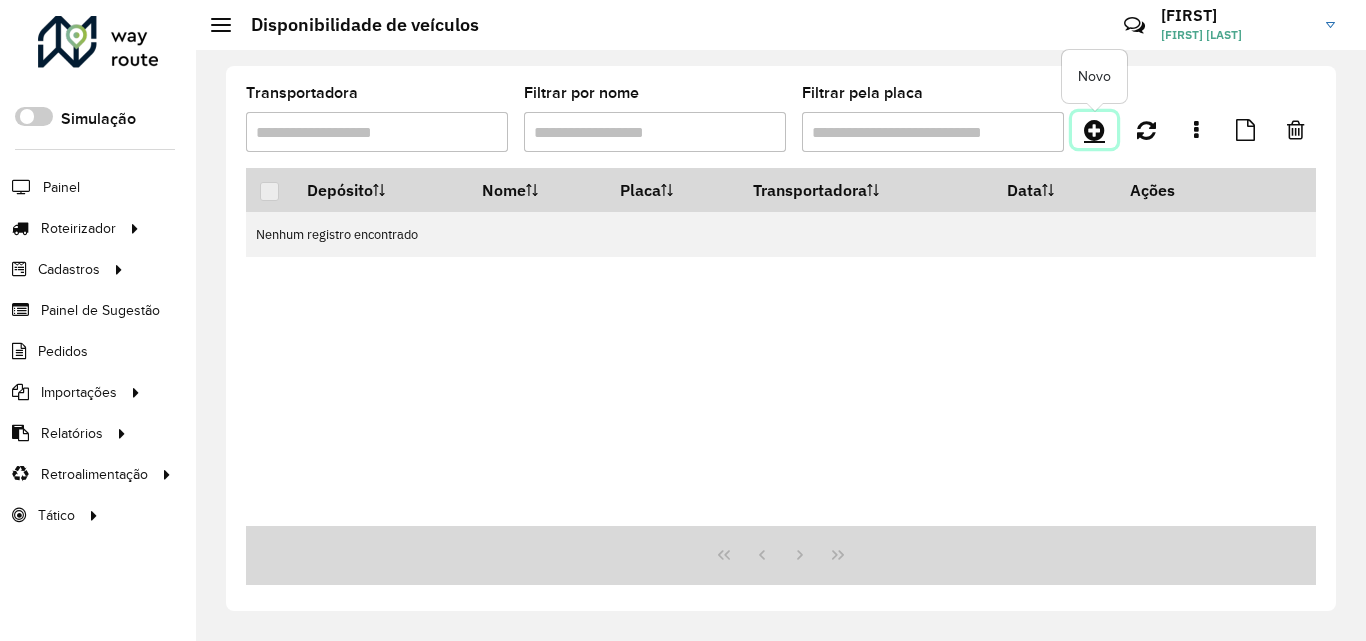 click 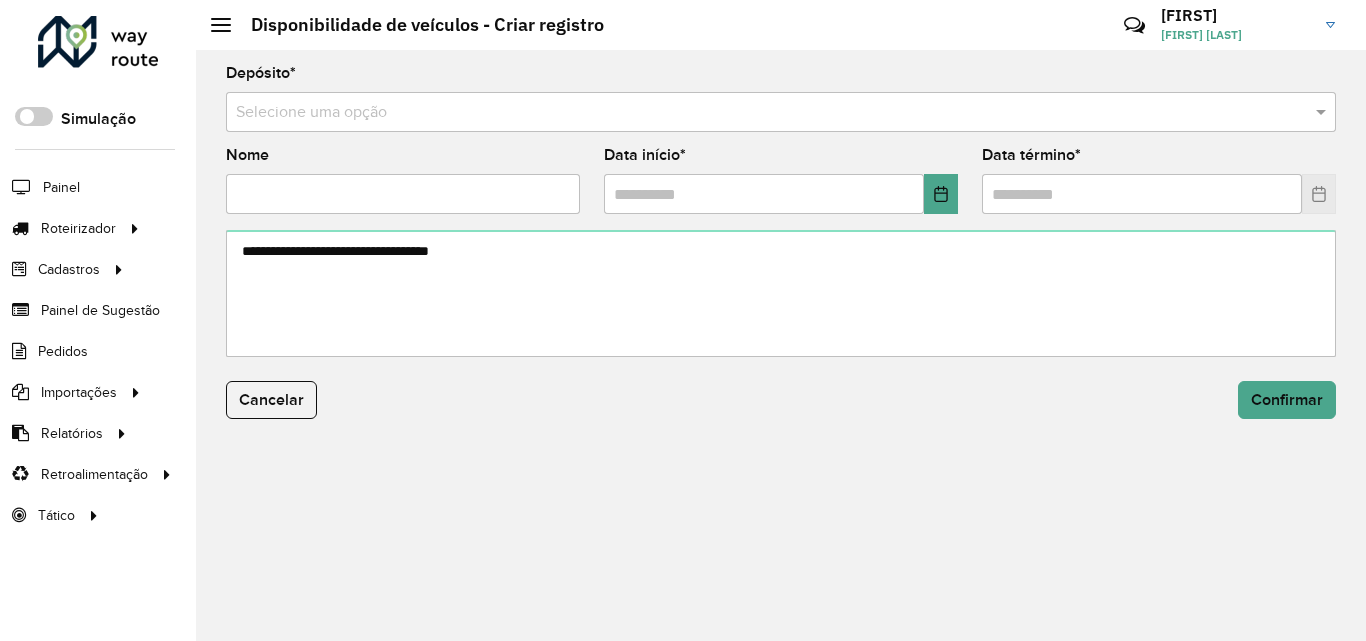 click at bounding box center [761, 113] 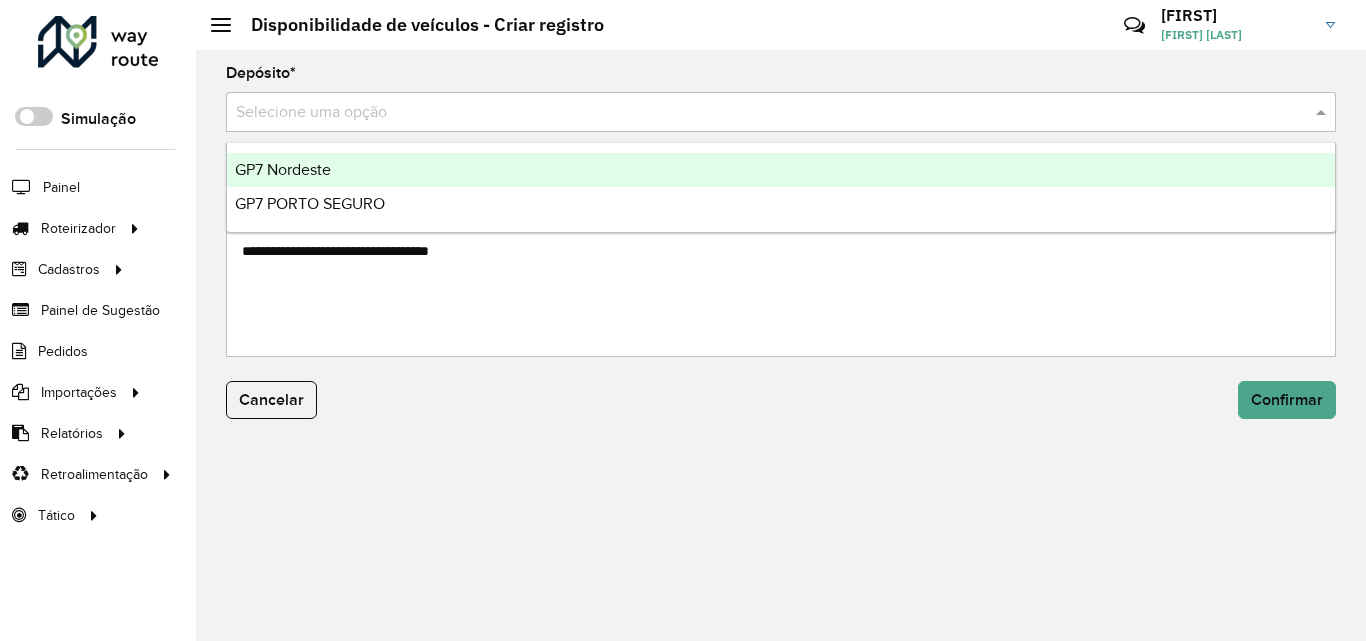 click on "GP7 Nordeste" at bounding box center [781, 170] 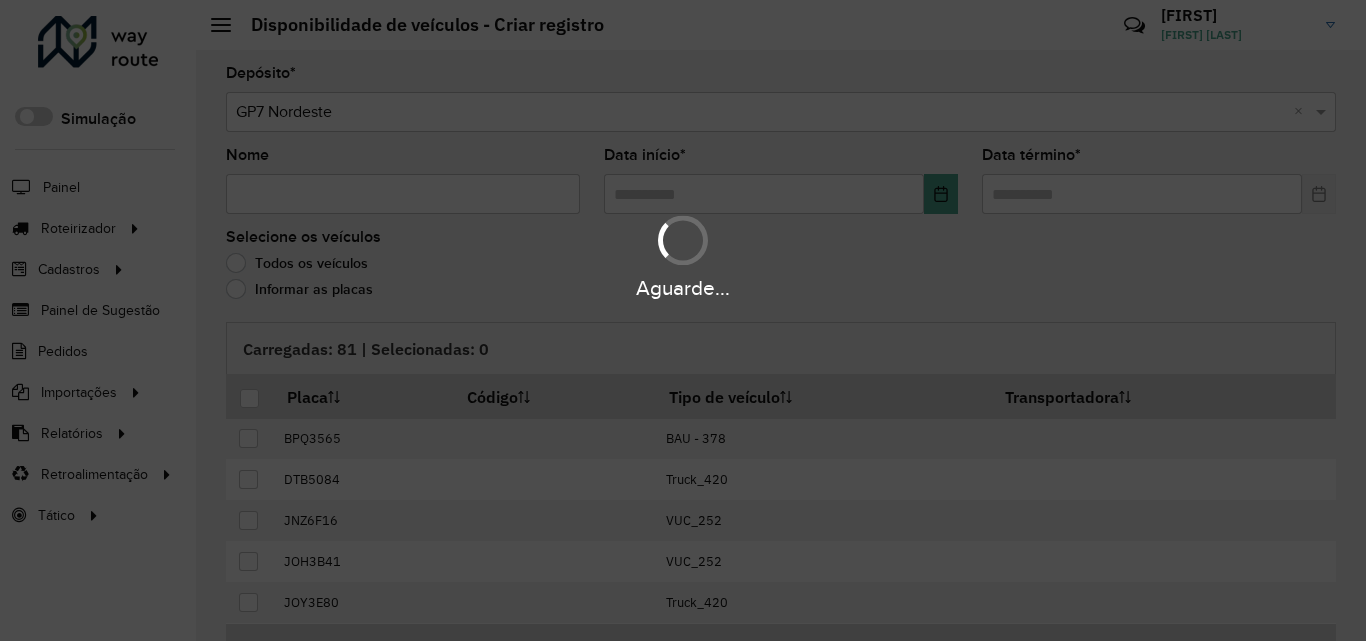 click on "Aguarde...  Pop-up bloqueado!  Seu navegador bloqueou automáticamente a abertura de uma nova janela.   Acesse as configurações e adicione o endereço do sistema a lista de permissão.   Fechar  Roteirizador AmbevTech Simulação Painel Roteirizador Entregas Vendas Cadastros Checkpoint Classificações de venda Cliente Condição de pagamento Consulta de setores Depósito Disponibilidade de veículos Fator tipo de produto Gabarito planner Grupo Rota Fator Tipo Produto Grupo de Depósito Grupo de rotas exclusiva Grupo de setores Jornada Layout integração Modelo Motorista Multi Depósito Painel de sugestão Parada Pedágio Perfil de Vendedor Ponto de apoio Ponto de apoio FAD Prioridade pedido Produto Restrição de Atendimento Planner Rodízio de placa Rota exclusiva FAD Rótulo Setor Setor Planner Tempo de parada de refeição Tipo de cliente Tipo de jornada Tipo de produto Tipo de veículo Tipo de veículo RN Transportadora Usuário Vendedor Veículo Painel de Sugestão Pedidos Importações Clientes * *" at bounding box center (683, 320) 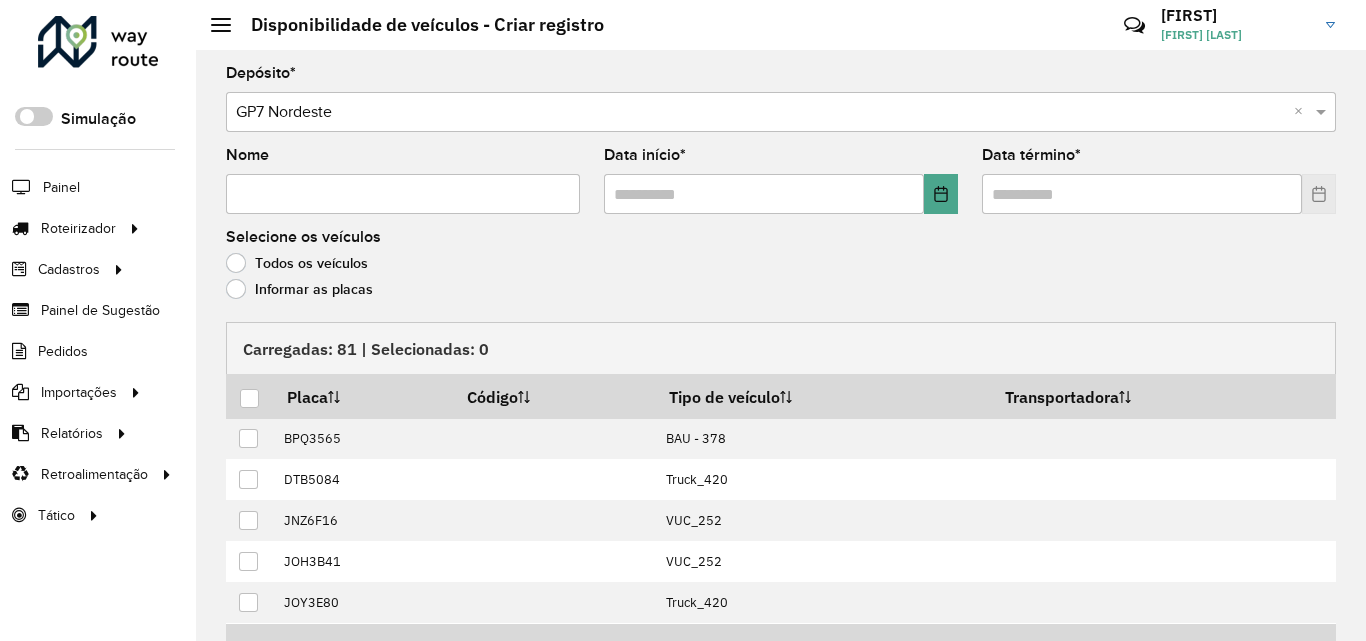 click on "Nome" at bounding box center [403, 194] 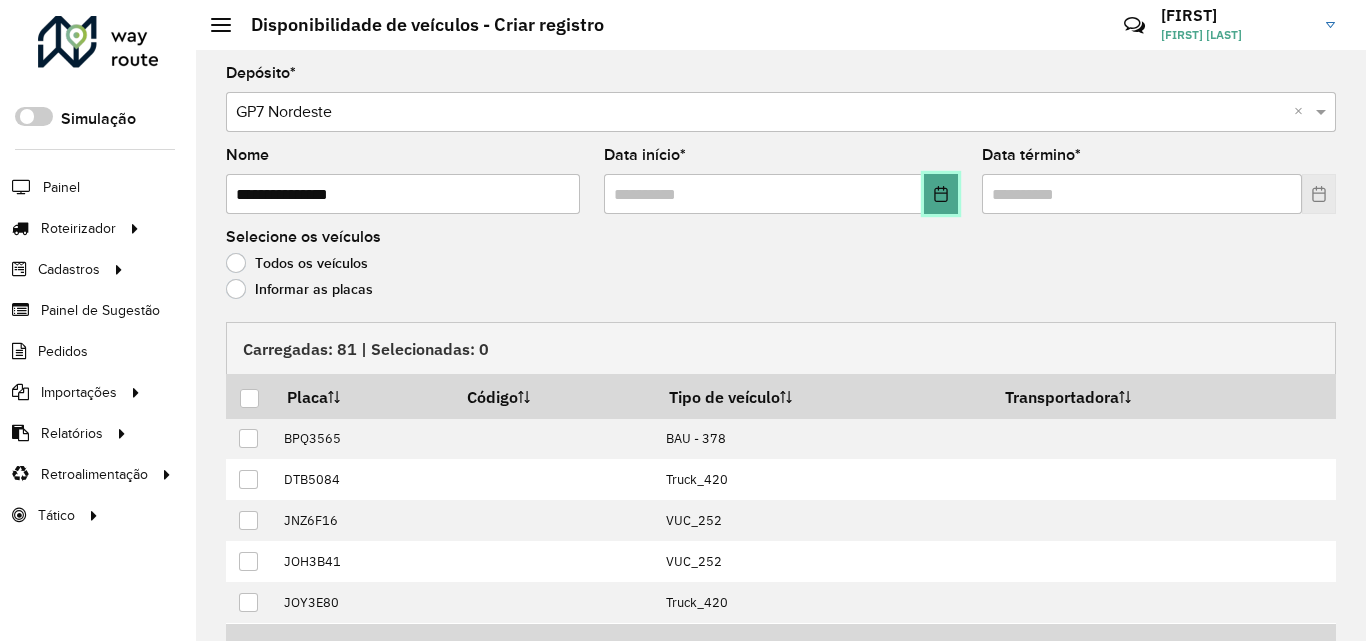 click at bounding box center [941, 194] 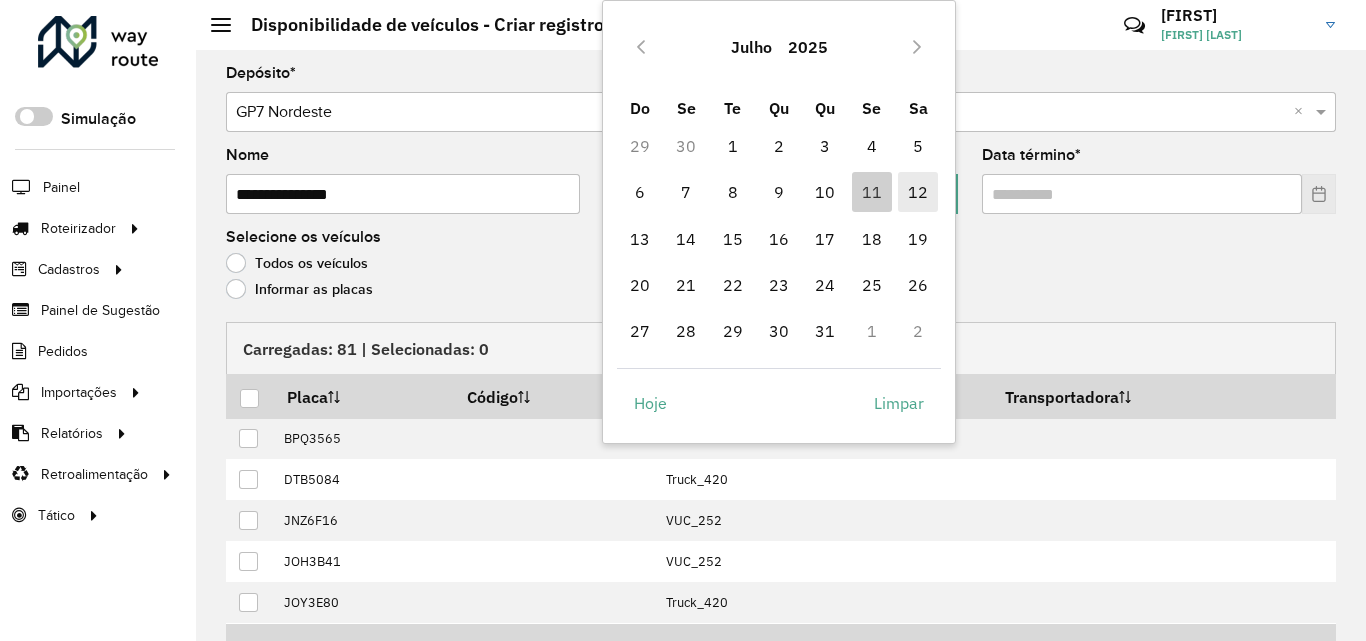 click on "12" at bounding box center [918, 192] 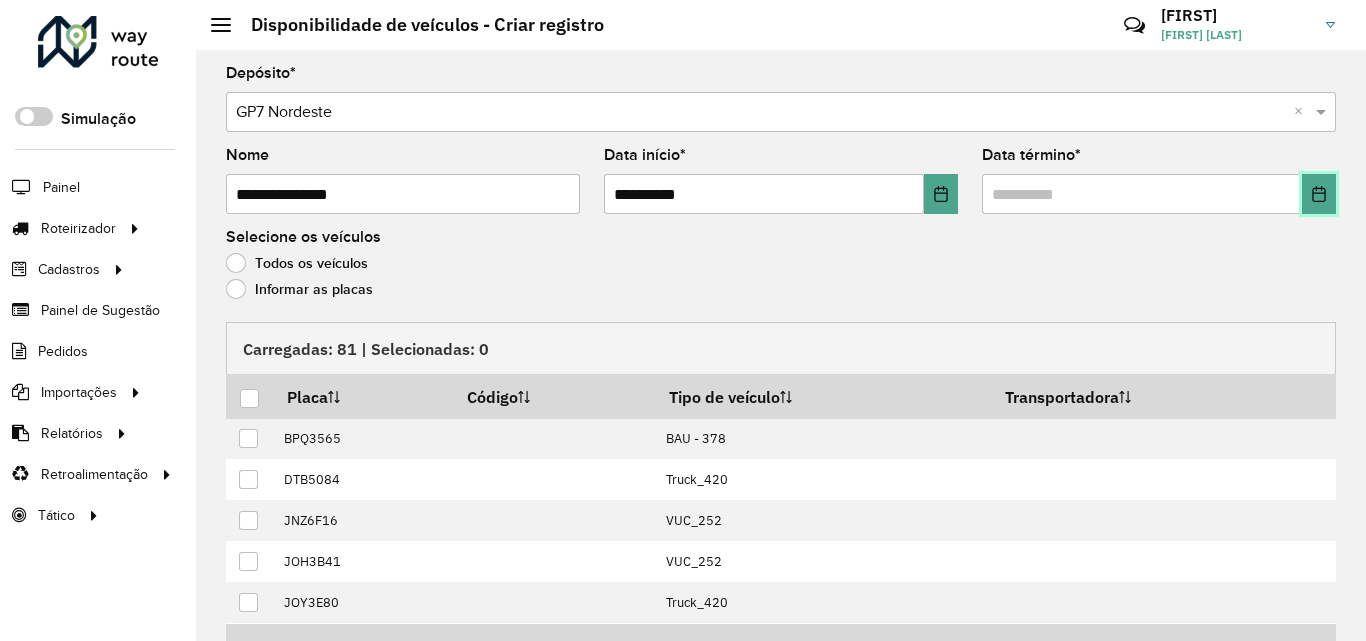 click at bounding box center [1319, 194] 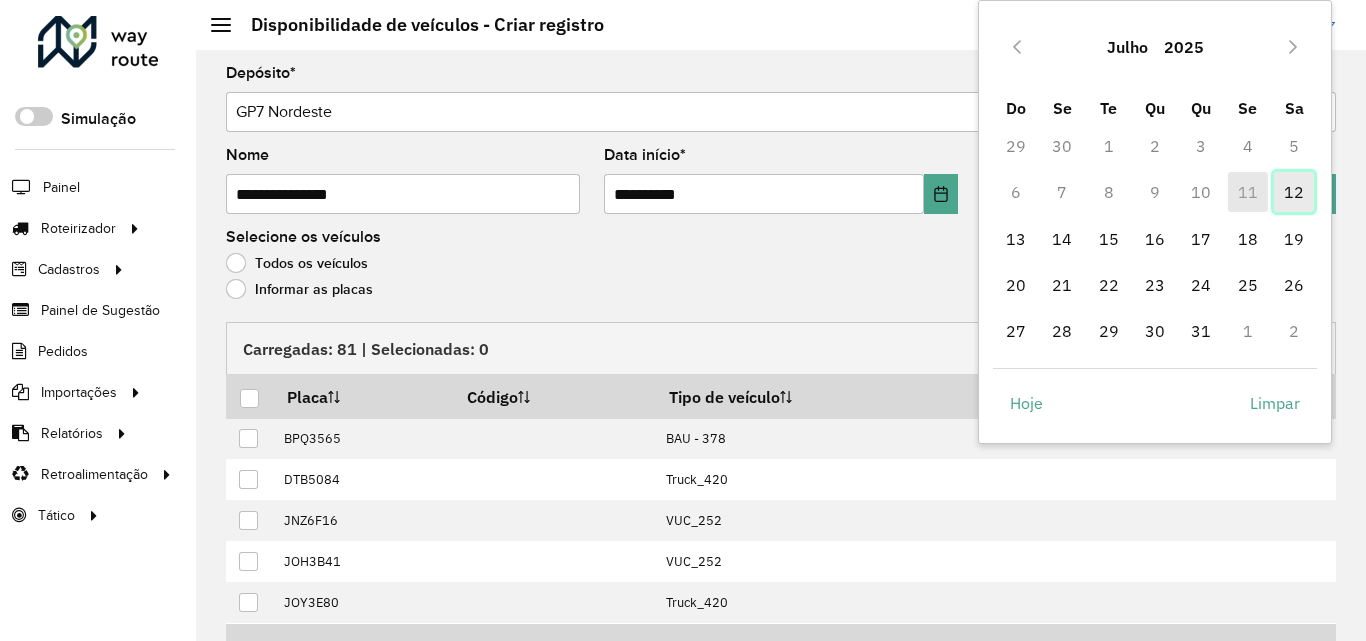 click on "12" at bounding box center [1294, 192] 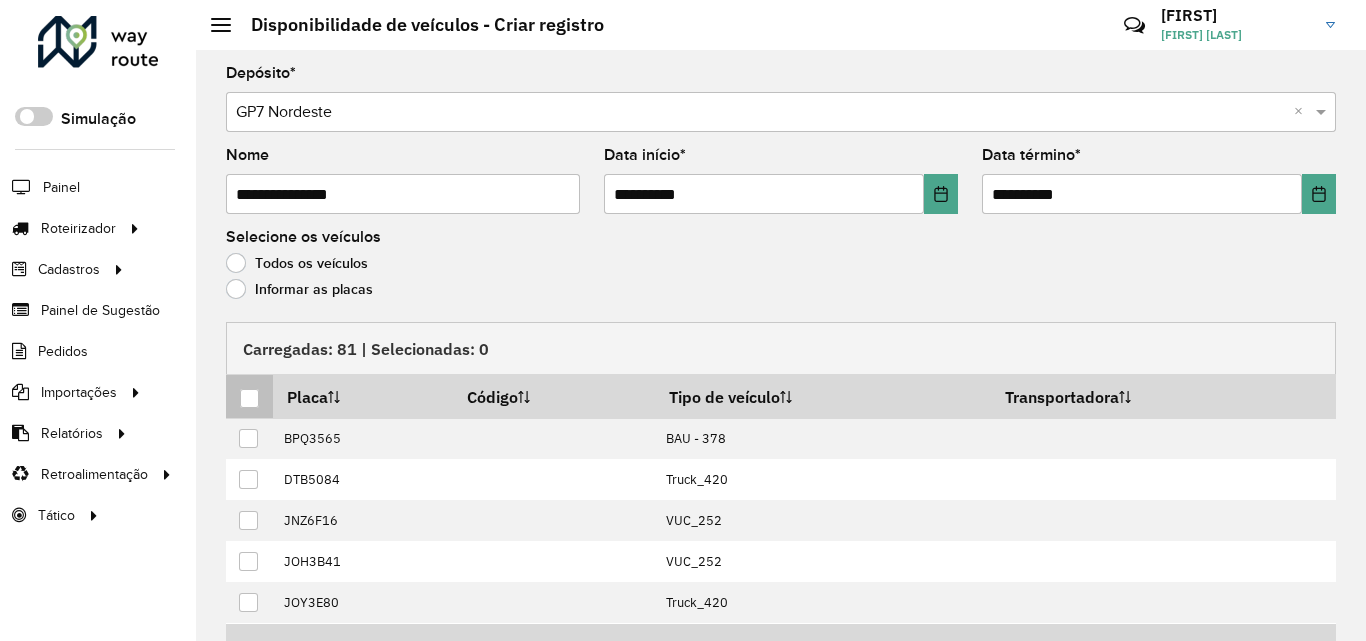 click at bounding box center [249, 398] 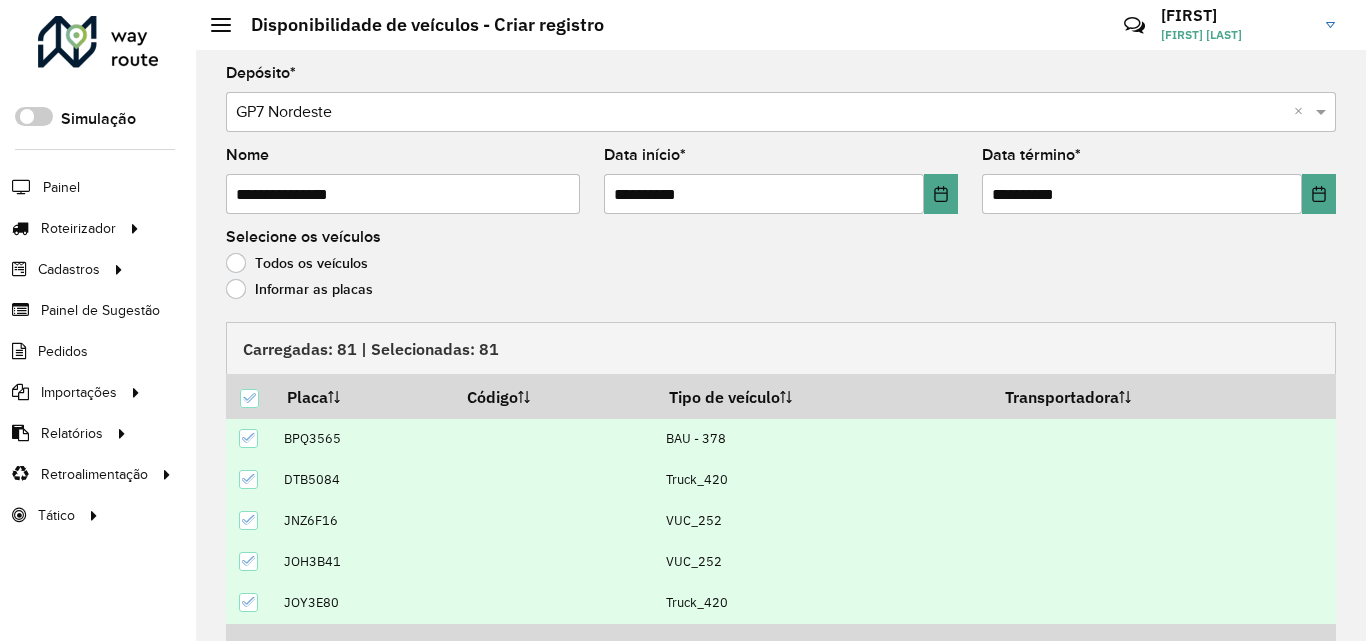 scroll, scrollTop: 112, scrollLeft: 0, axis: vertical 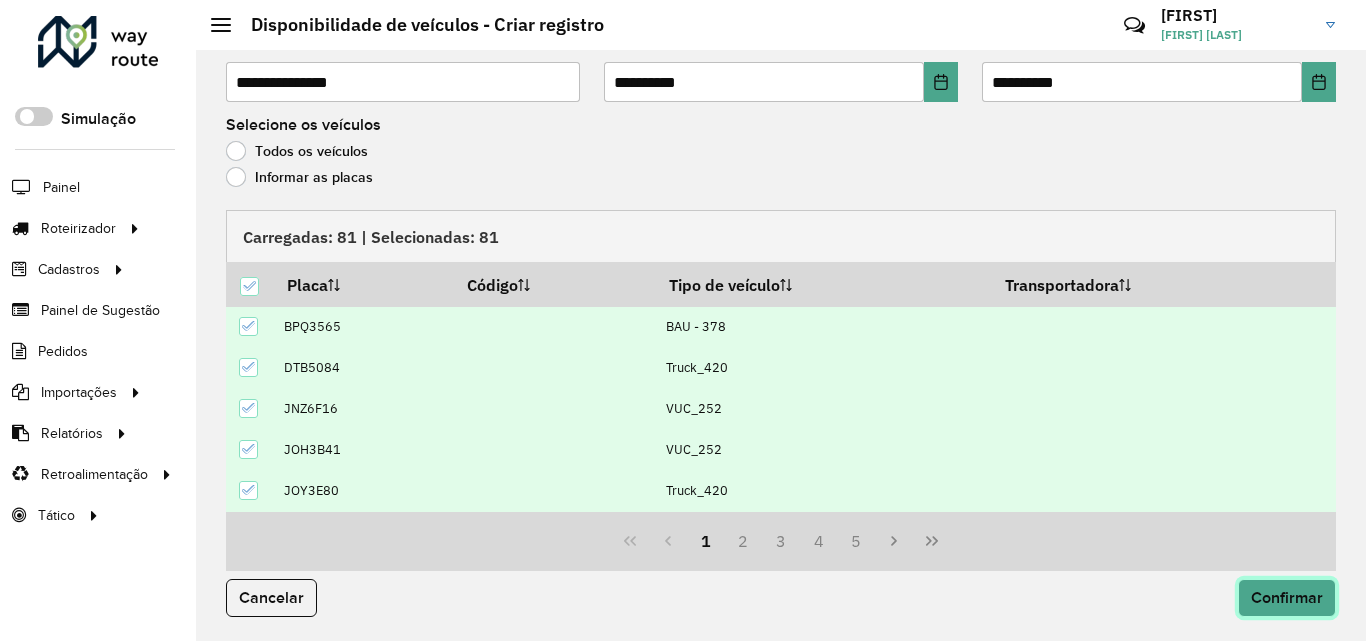 click on "Confirmar" 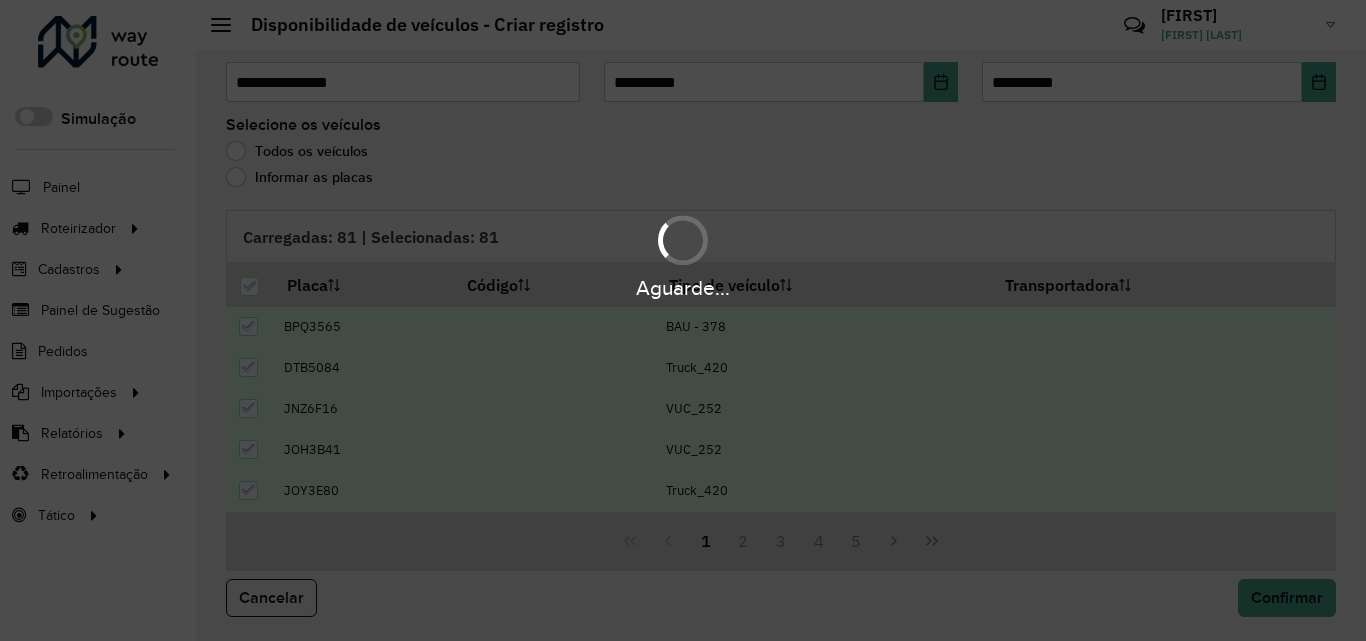 scroll, scrollTop: 0, scrollLeft: 0, axis: both 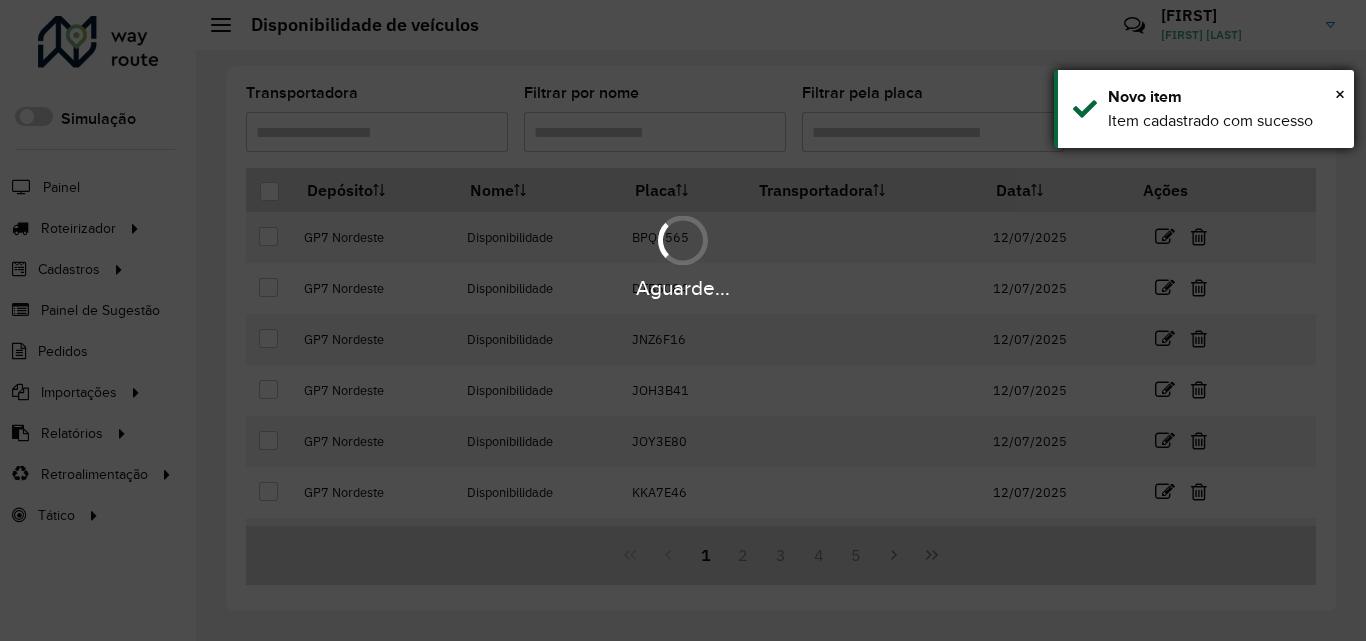 click on "×  Novo item  Item cadastrado com sucesso" at bounding box center (1204, 109) 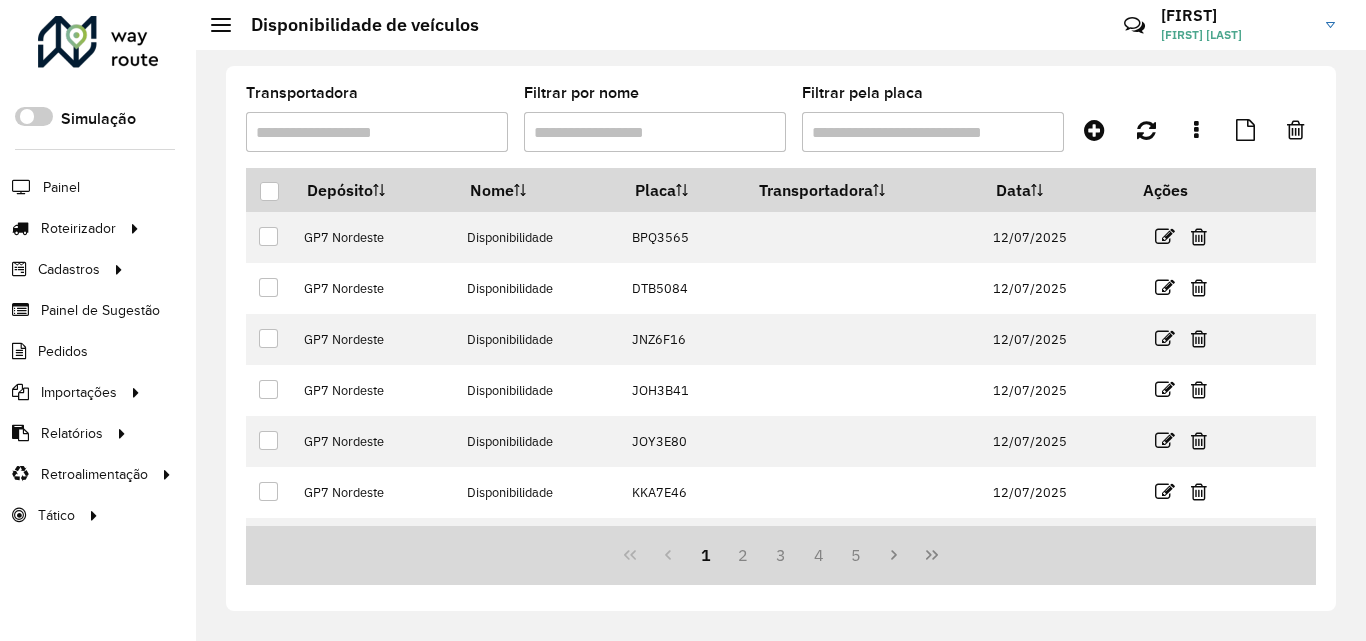 click on "Transportadora" at bounding box center [377, 132] 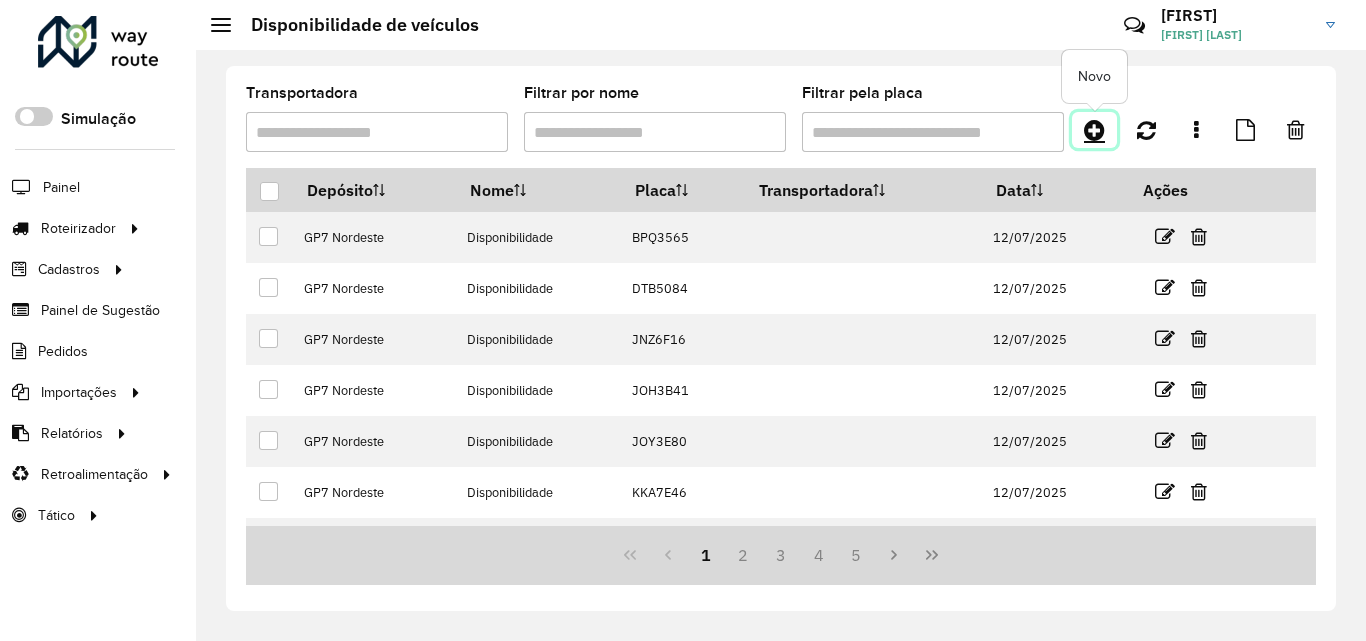 click 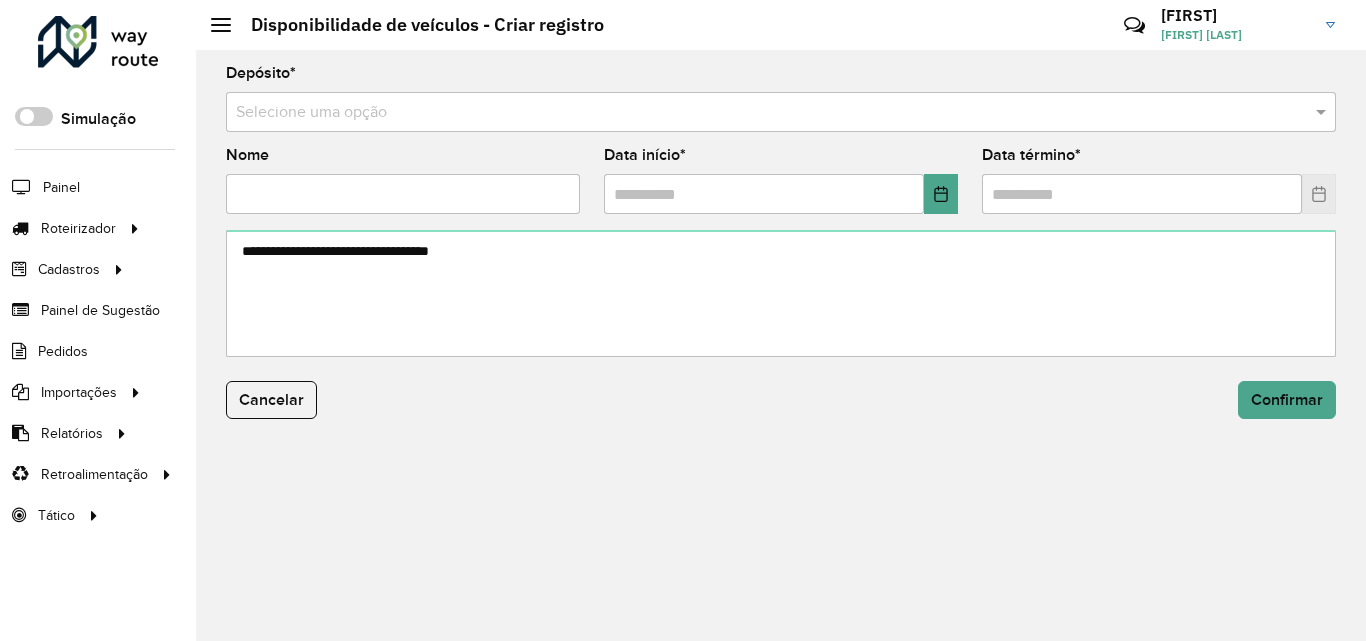 click at bounding box center (761, 113) 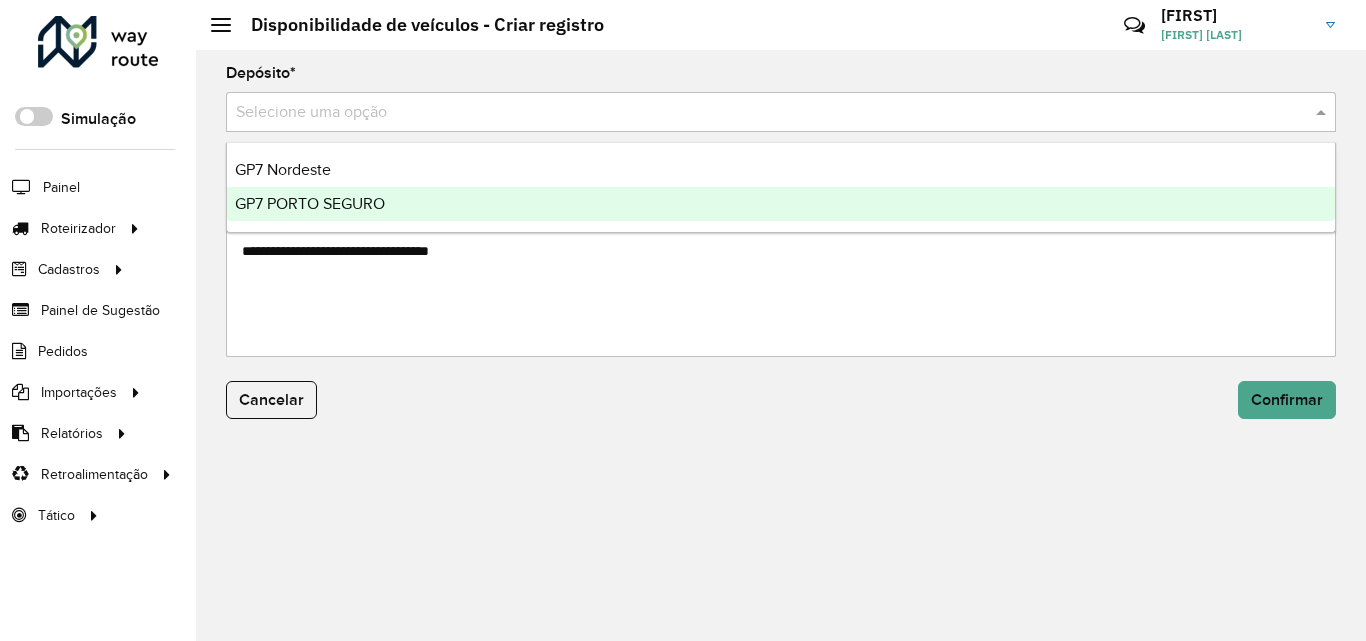 click on "GP7 PORTO SEGURO" at bounding box center (310, 203) 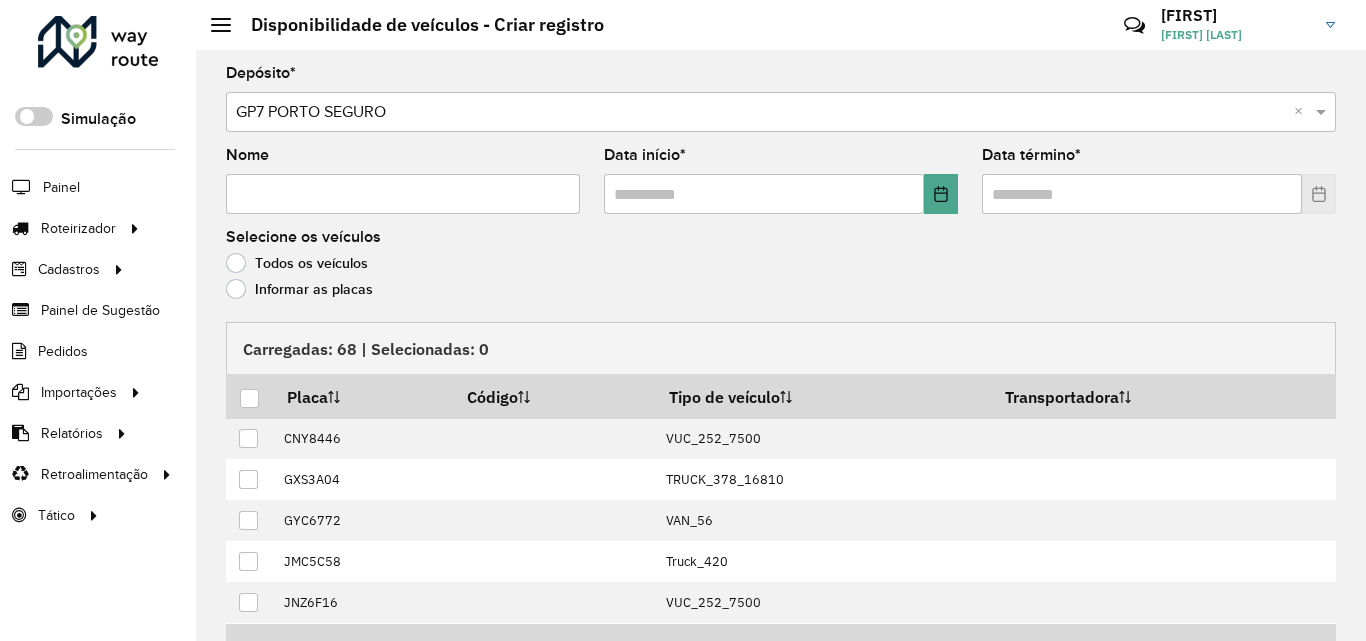 click on "Nome" at bounding box center [403, 194] 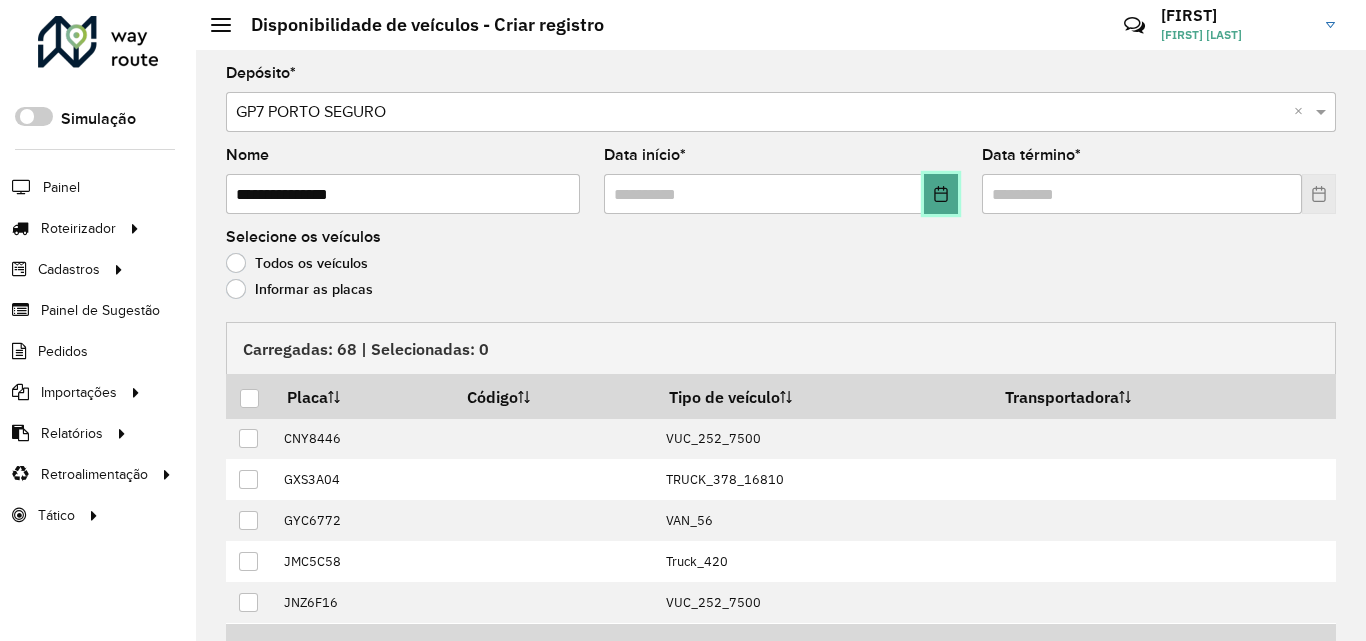 click 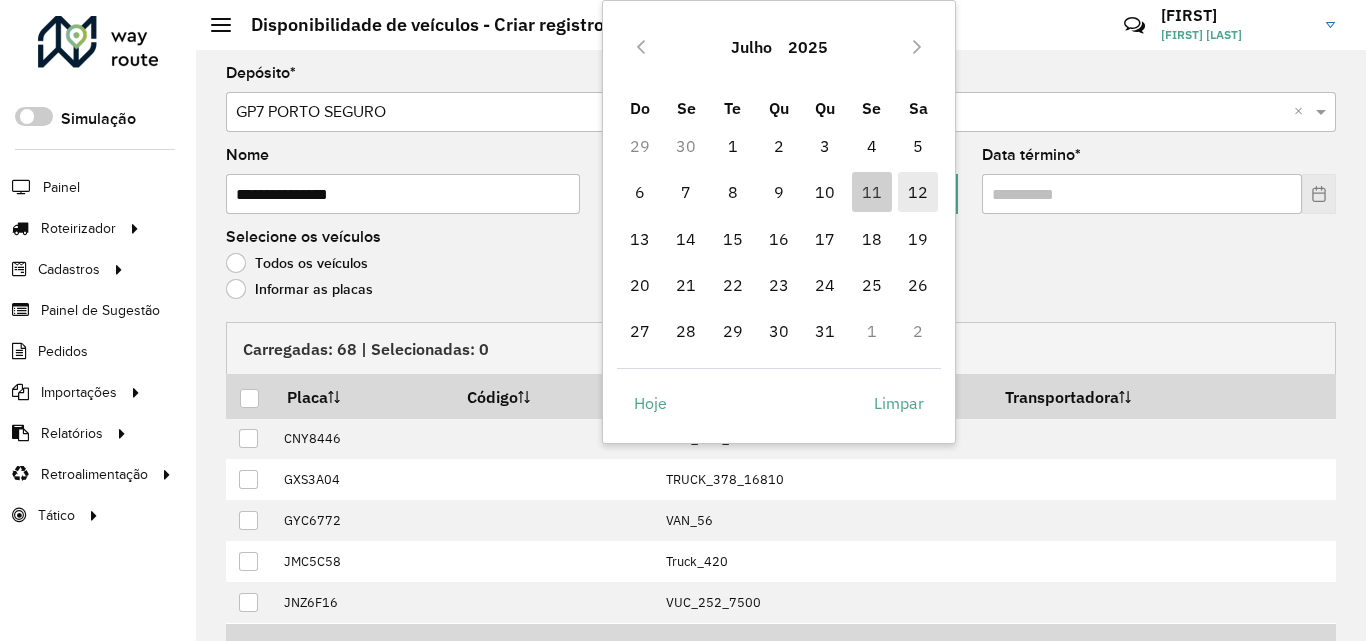 click on "12" at bounding box center (918, 192) 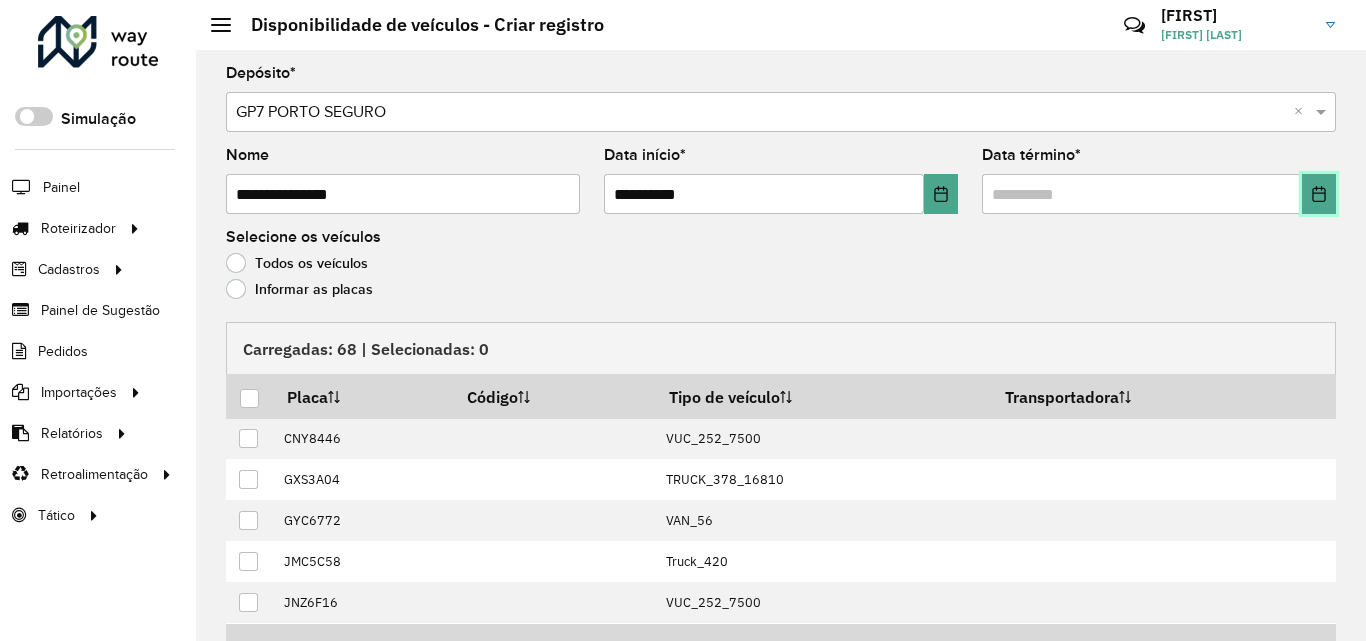 click at bounding box center [1319, 194] 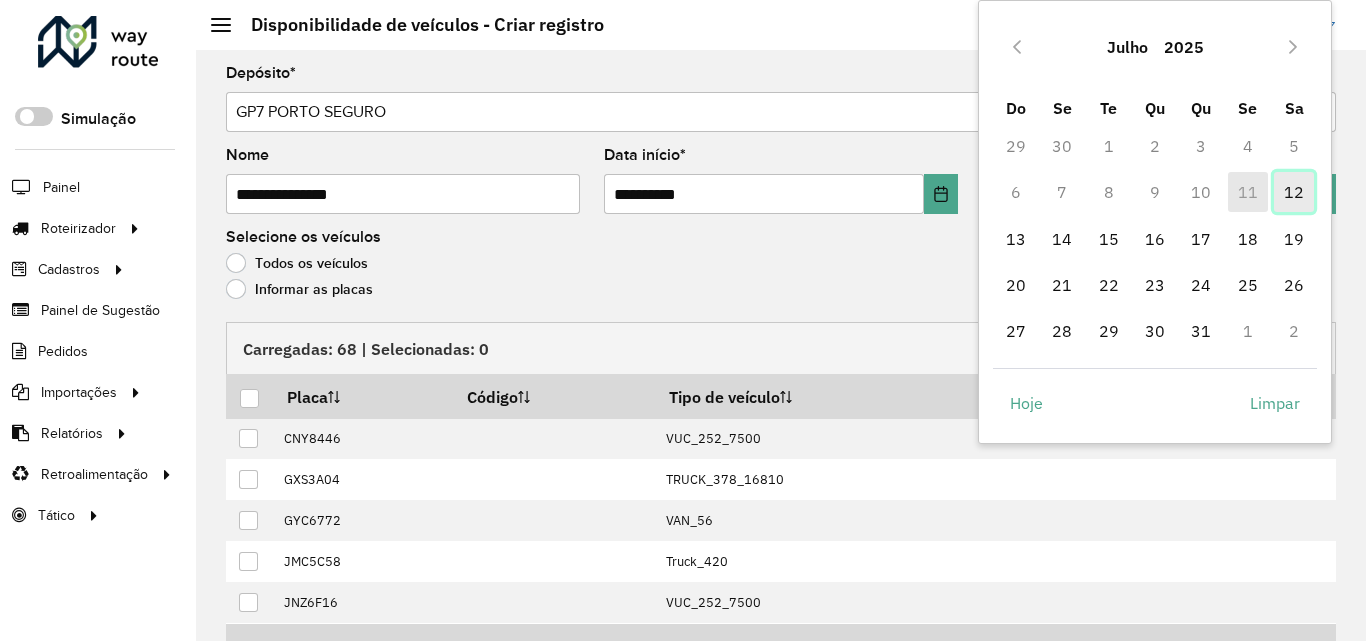 click on "12" at bounding box center (1294, 192) 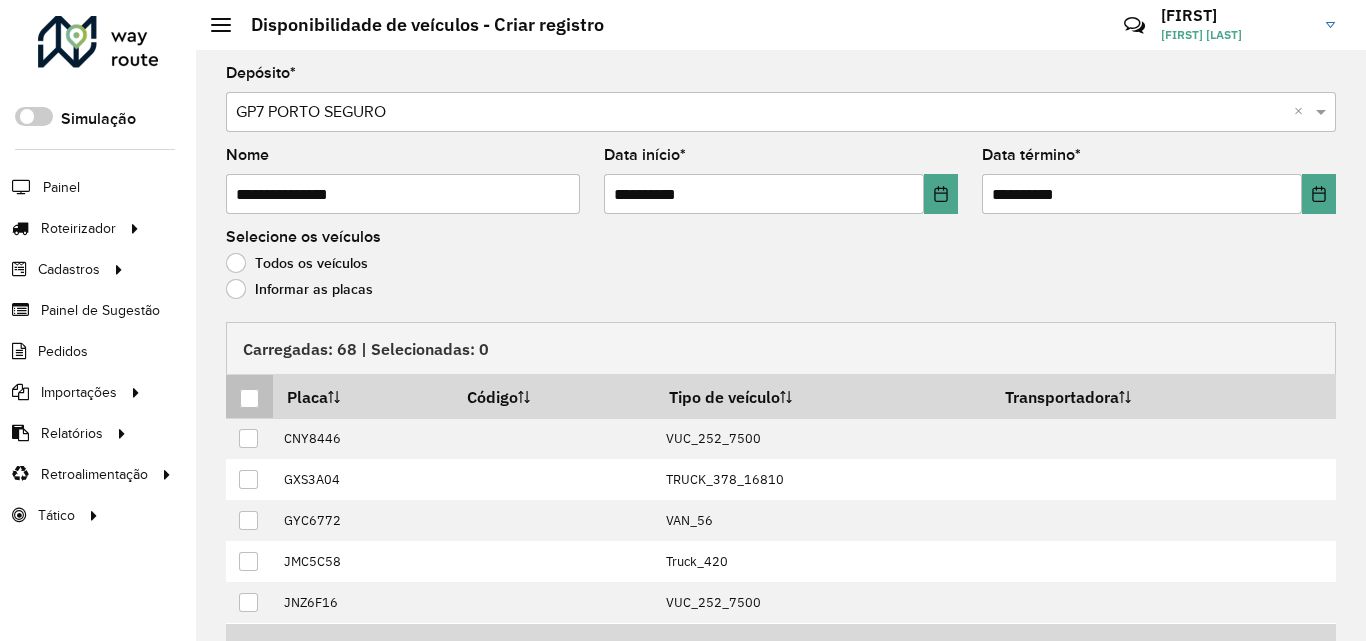 click at bounding box center [249, 398] 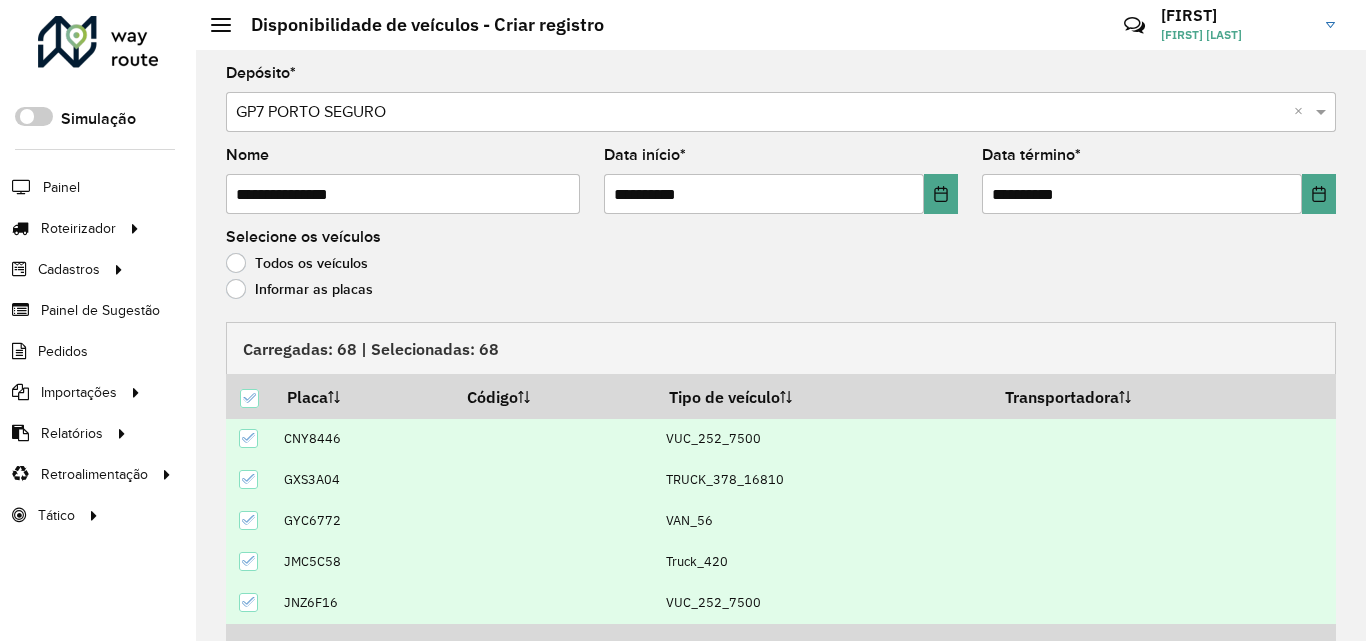 scroll, scrollTop: 112, scrollLeft: 0, axis: vertical 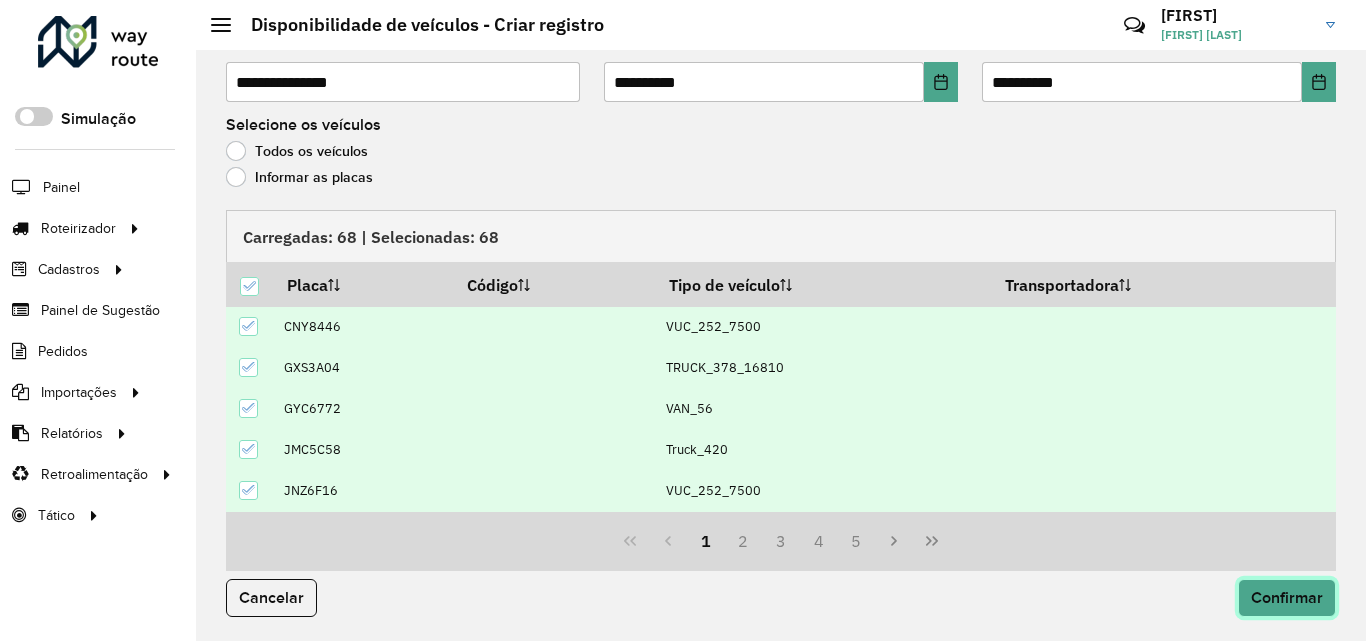 click on "Confirmar" 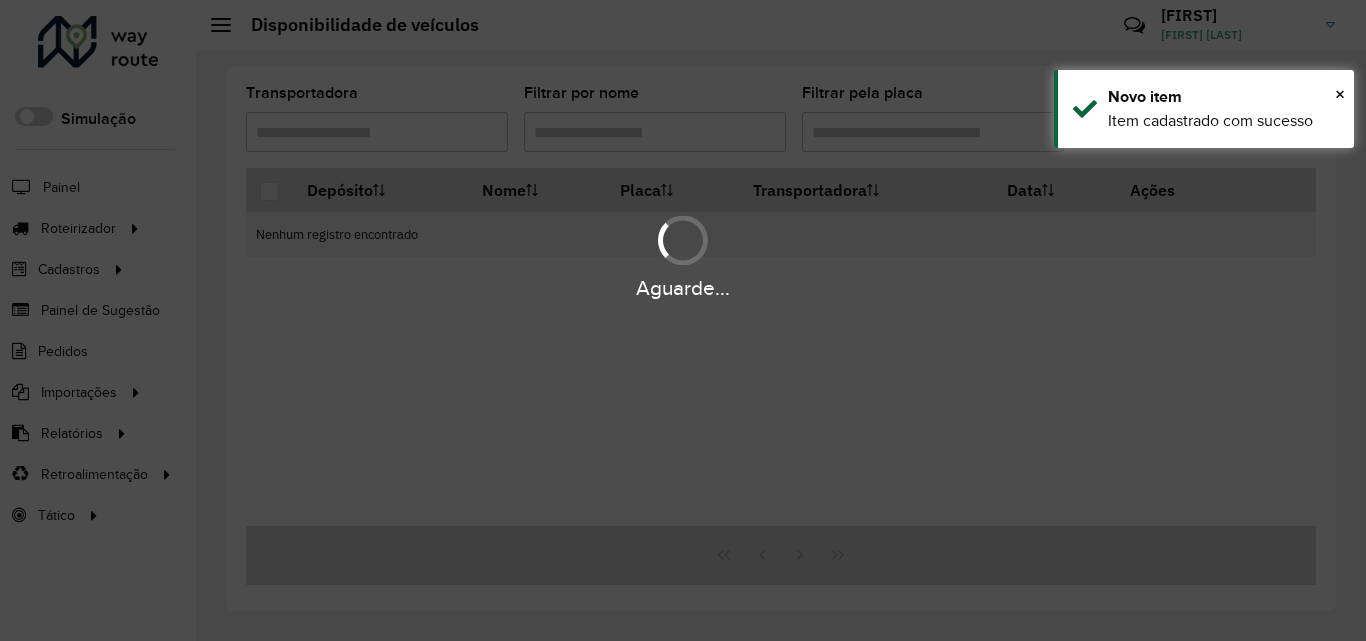 scroll, scrollTop: 0, scrollLeft: 0, axis: both 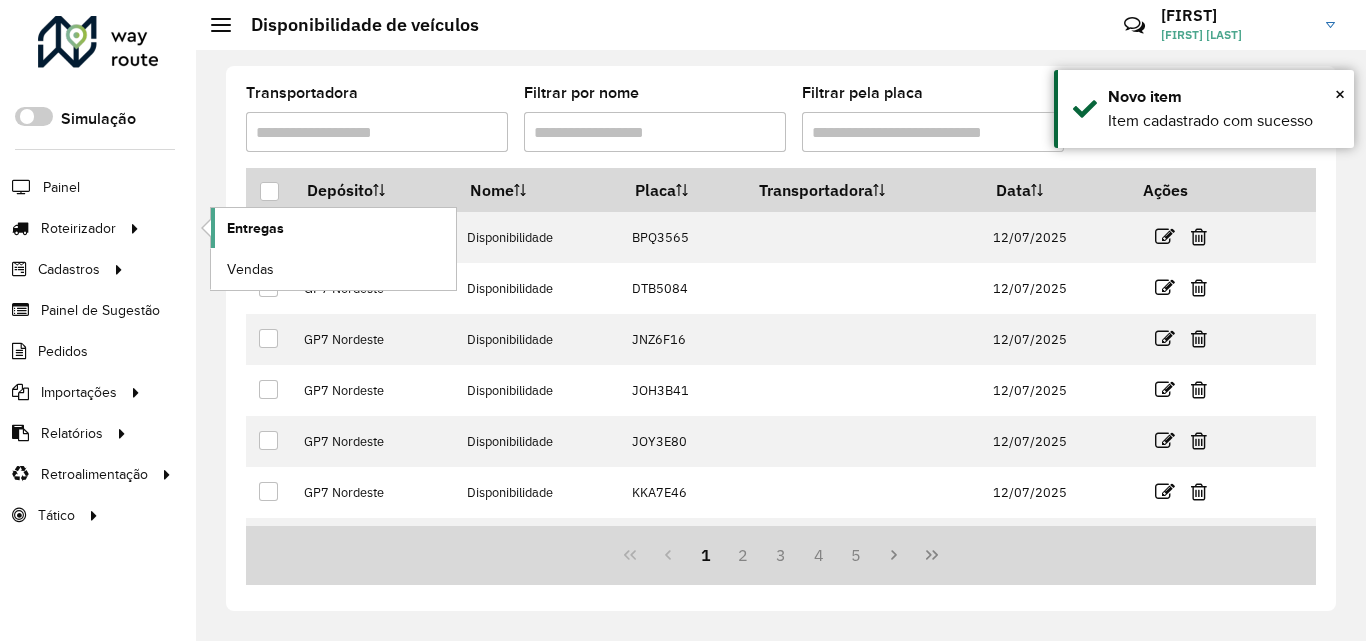 click on "Entregas" 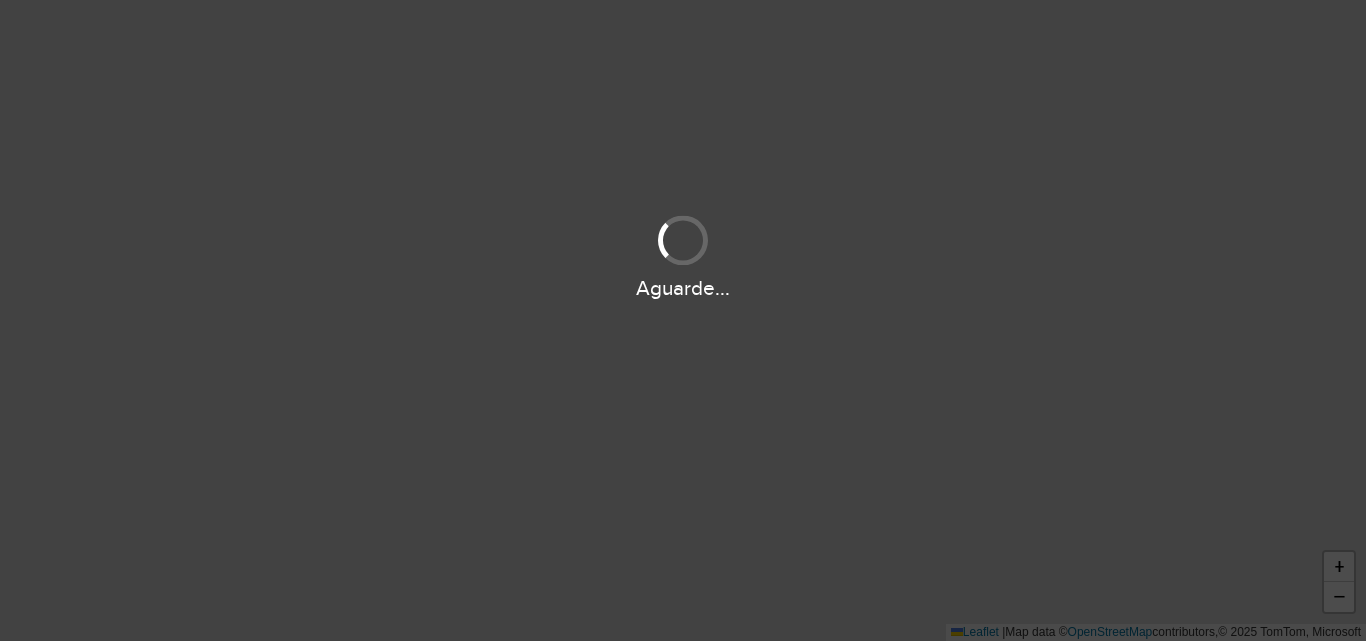 scroll, scrollTop: 0, scrollLeft: 0, axis: both 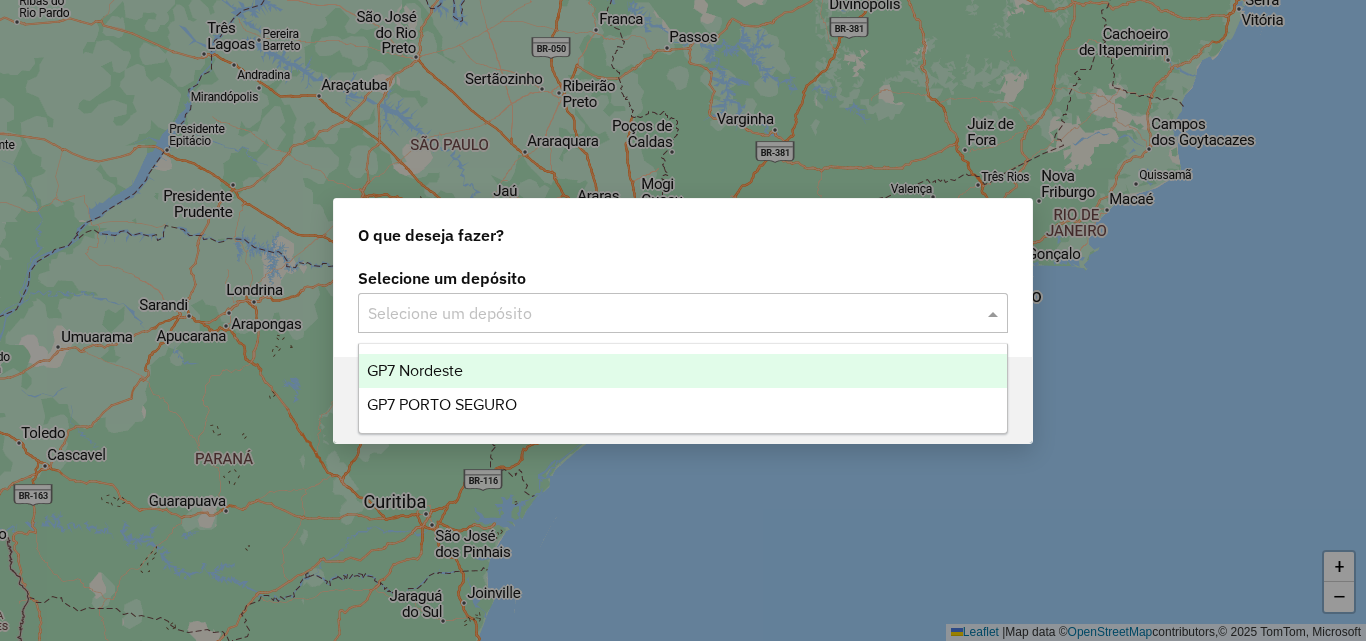 click 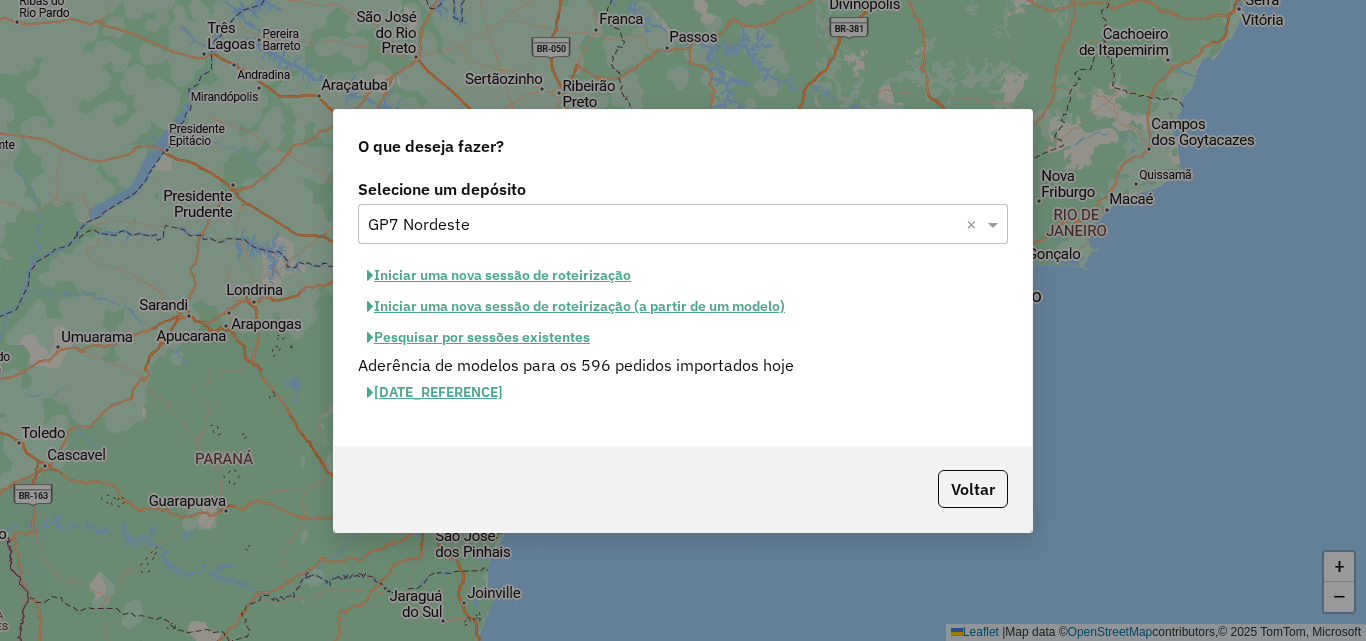click on "Iniciar uma nova sessão de roteirização" 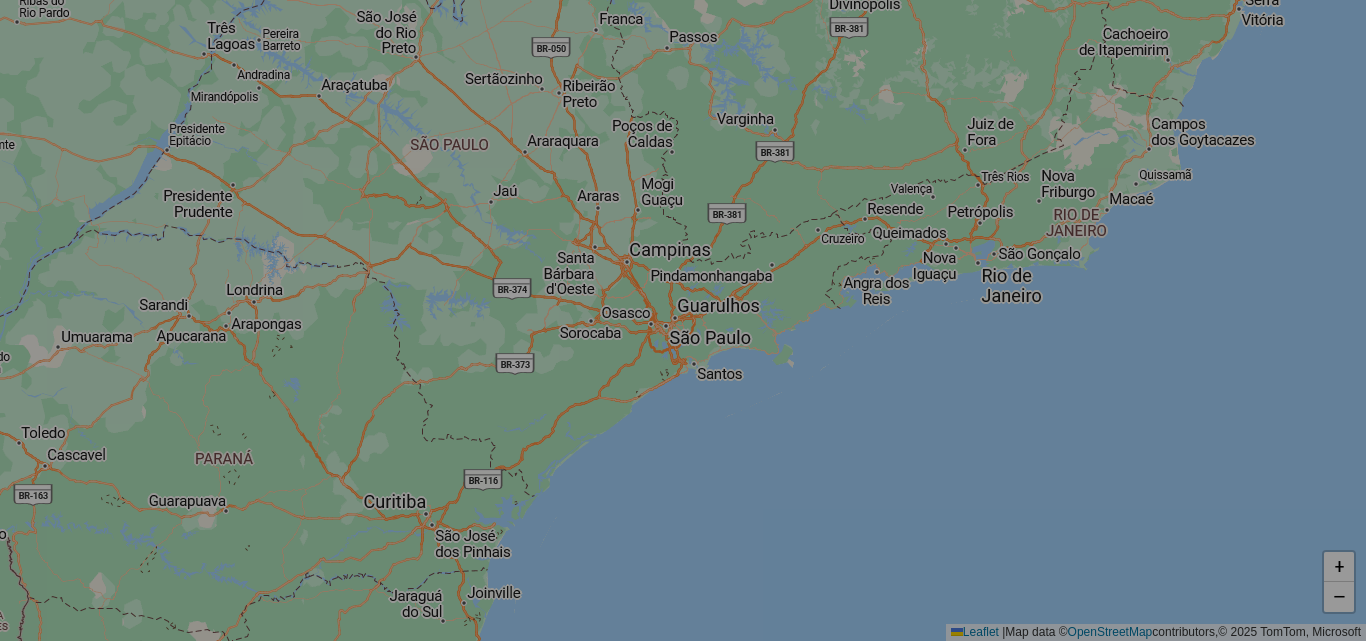 select on "*" 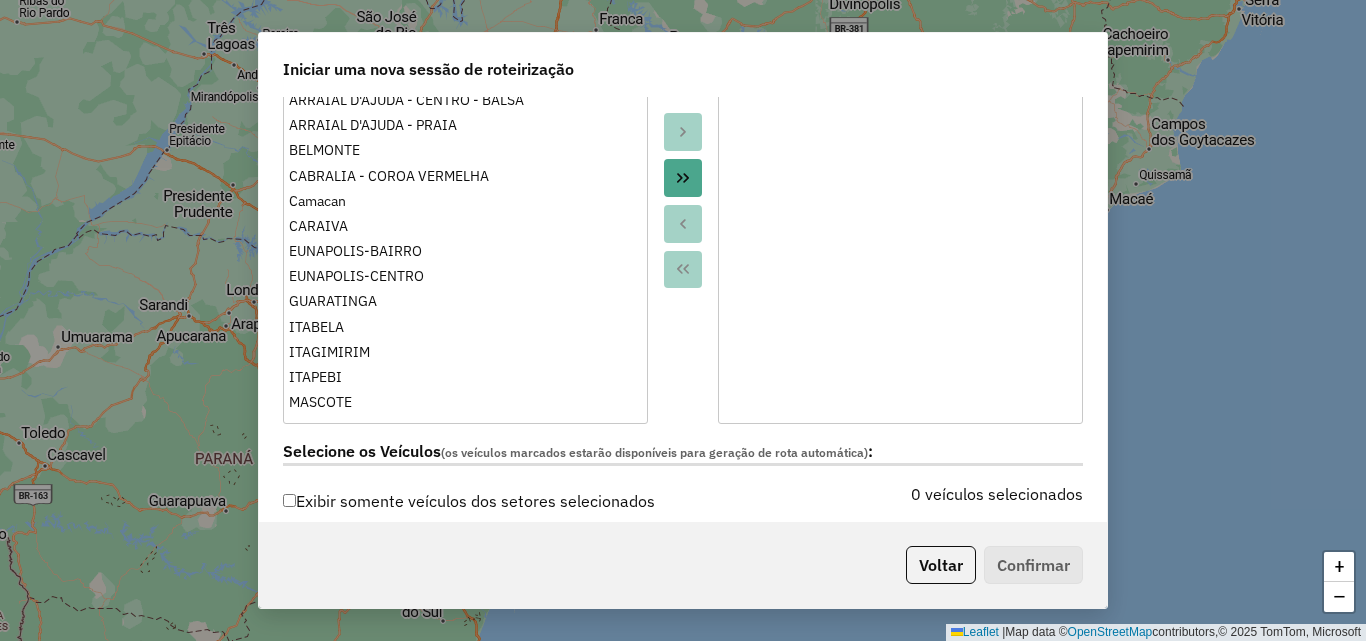 scroll, scrollTop: 400, scrollLeft: 0, axis: vertical 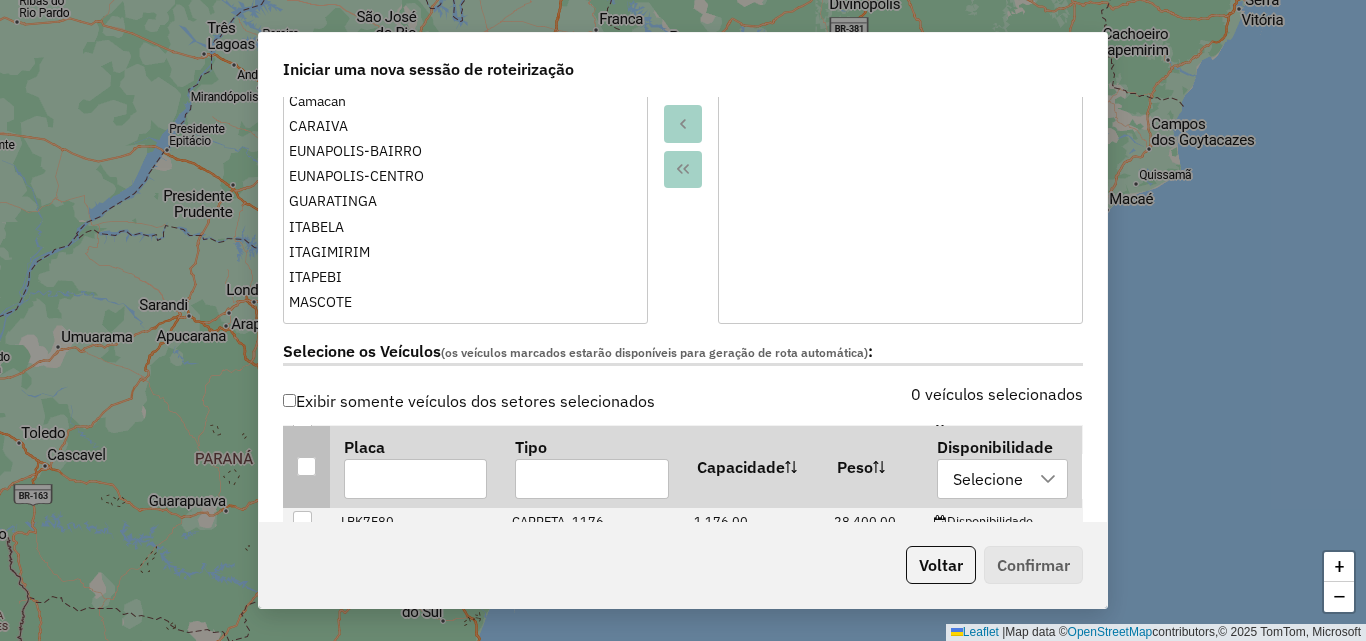 click at bounding box center (306, 466) 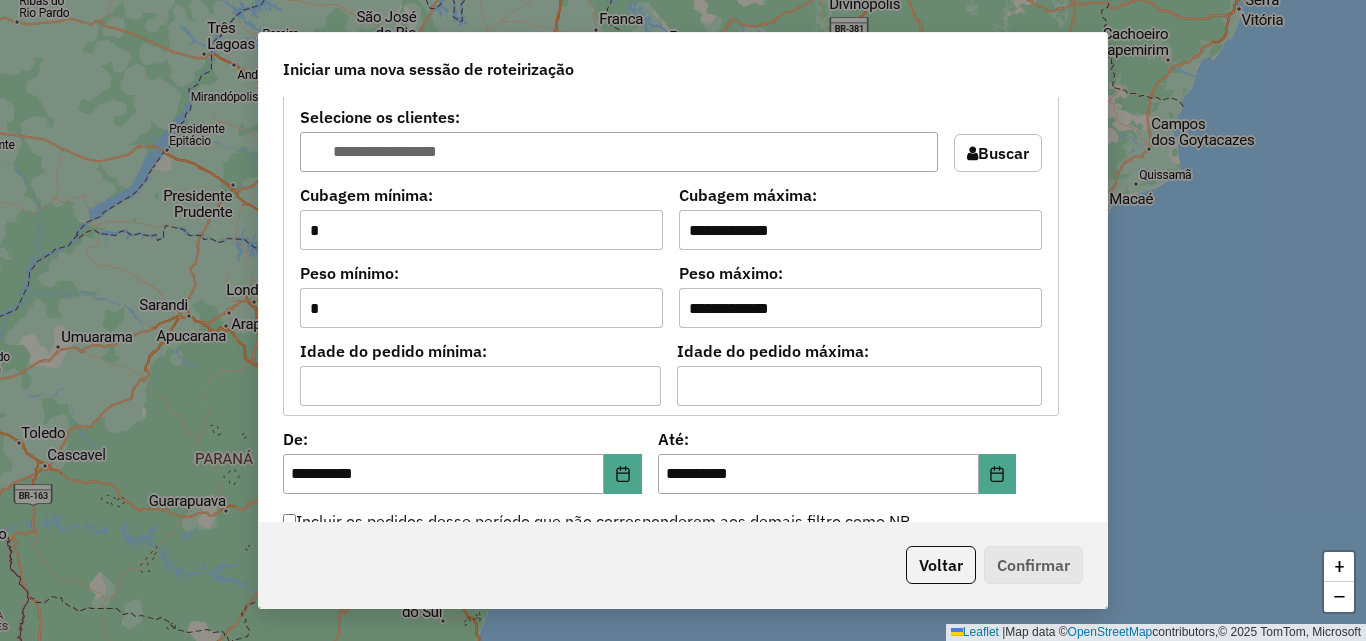 scroll, scrollTop: 1800, scrollLeft: 0, axis: vertical 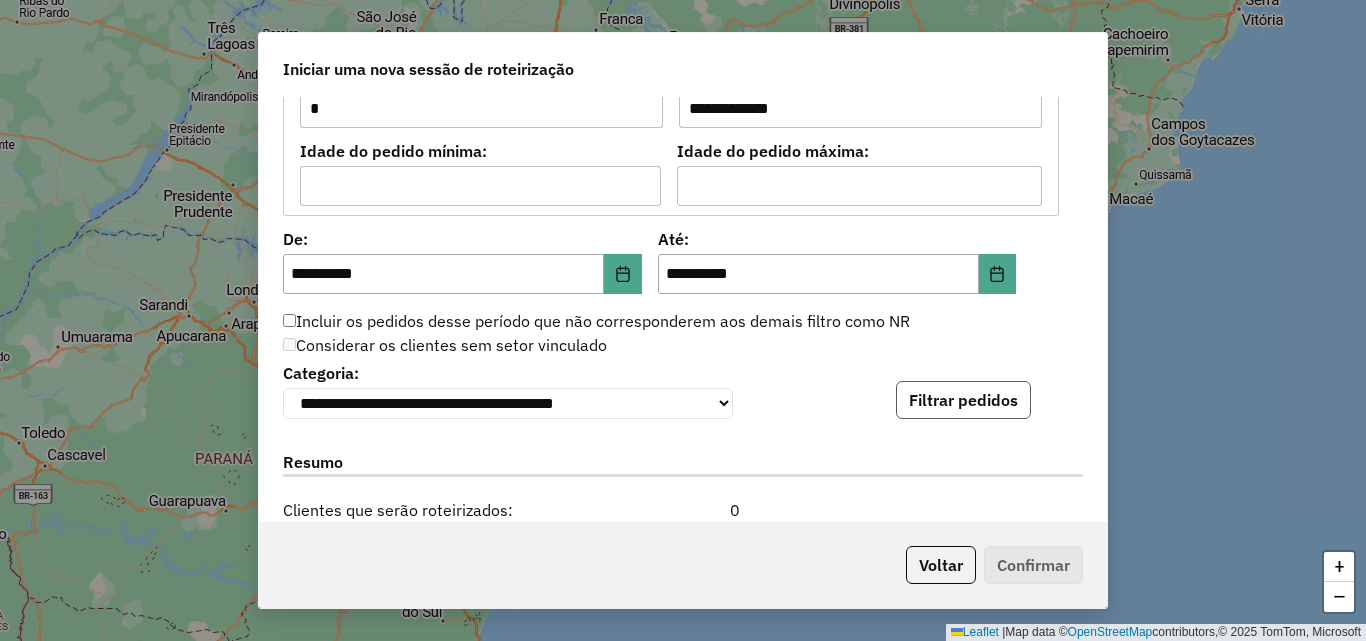 click on "Filtrar pedidos" 